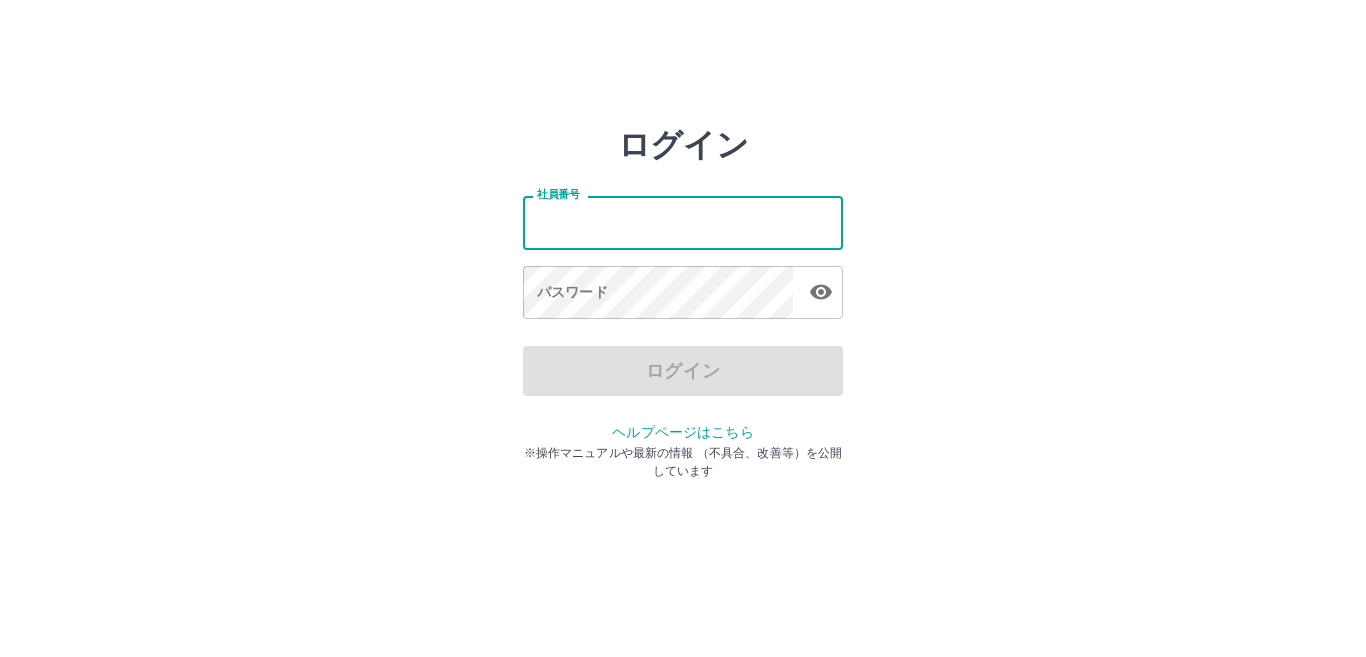 scroll, scrollTop: 0, scrollLeft: 0, axis: both 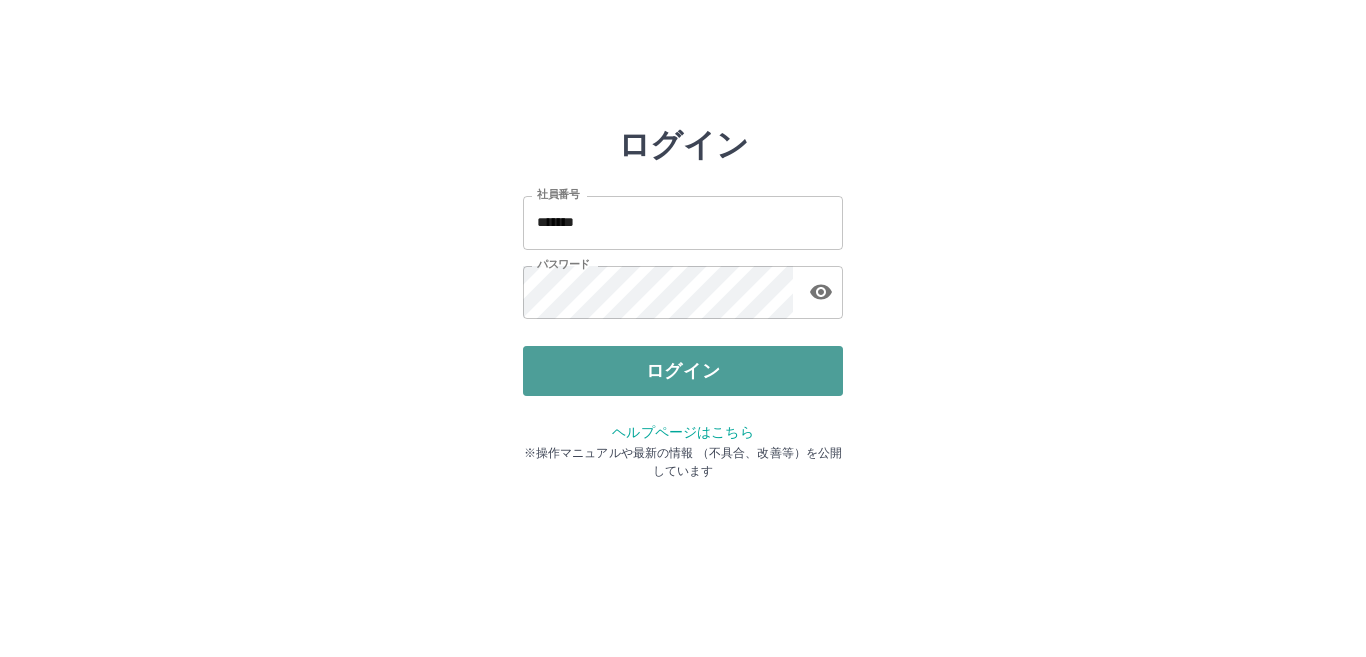 click on "ログイン" at bounding box center [683, 371] 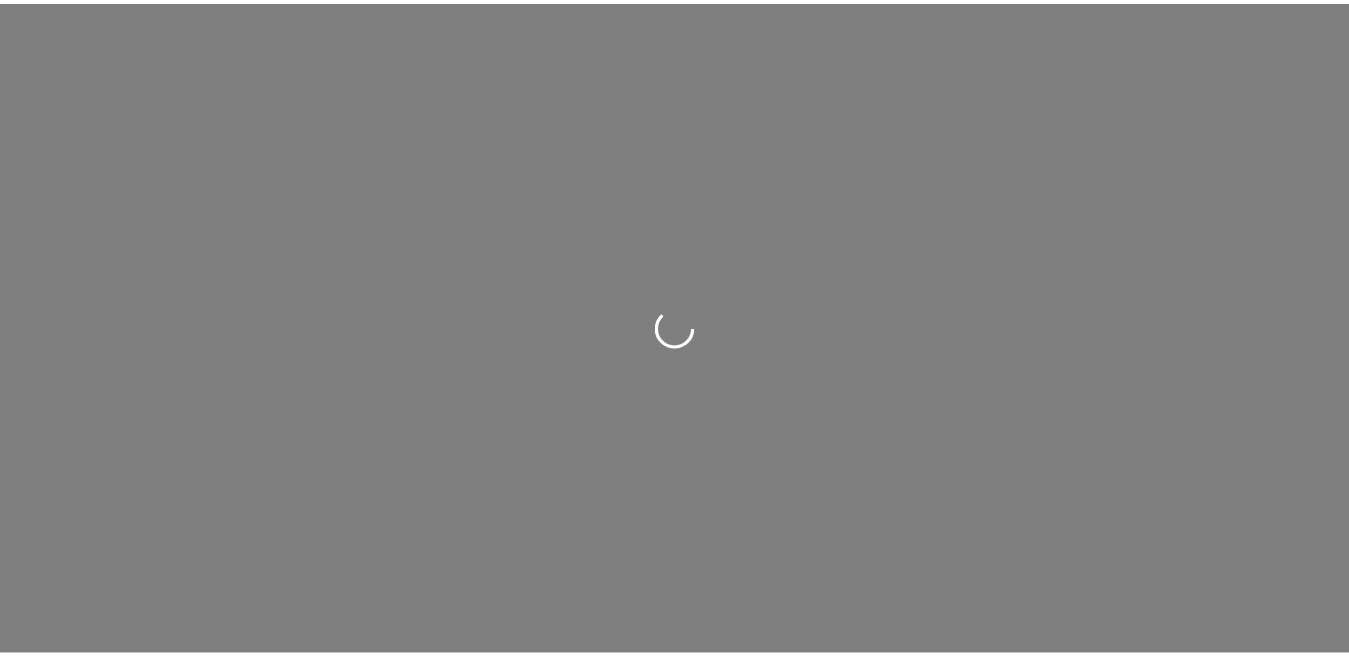 scroll, scrollTop: 0, scrollLeft: 0, axis: both 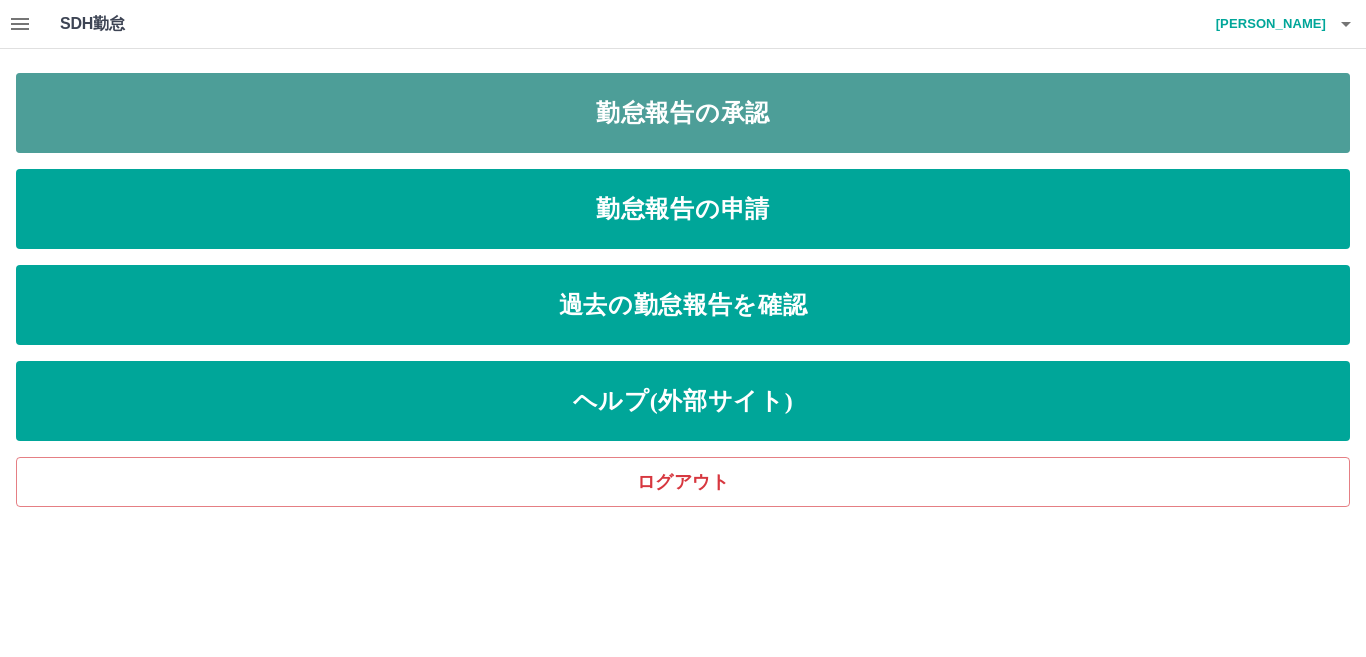 click on "勤怠報告の承認" at bounding box center [683, 113] 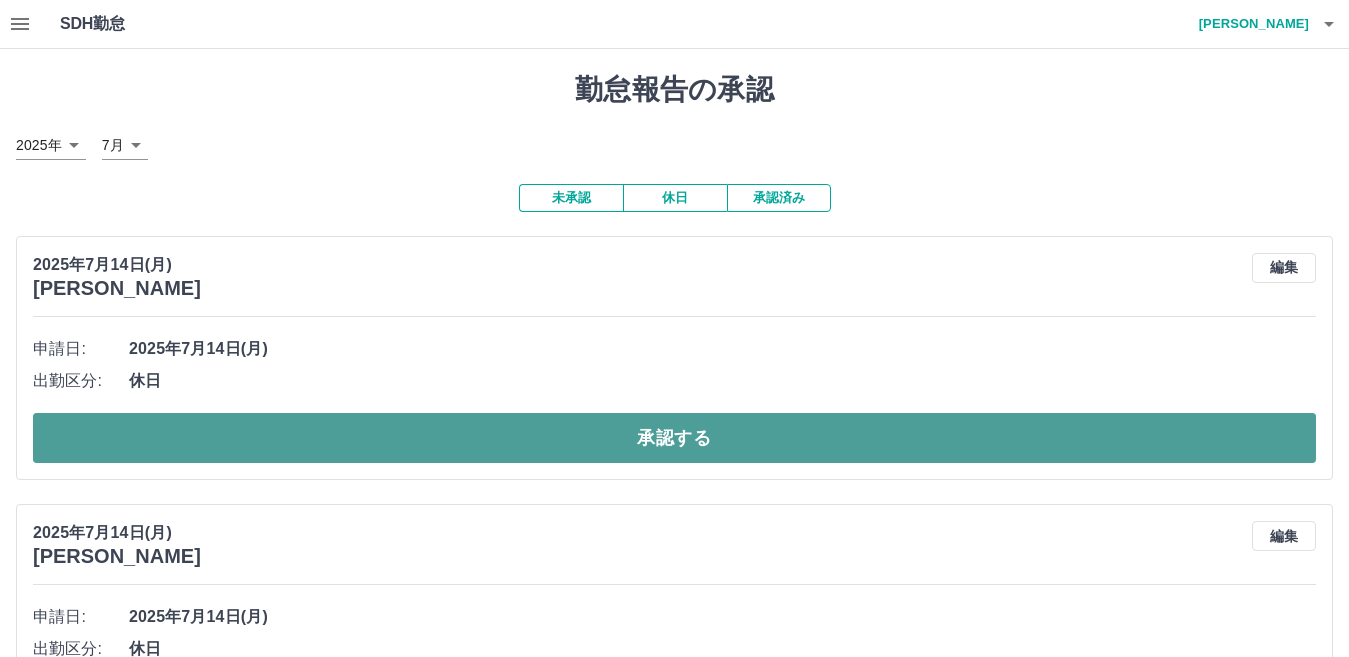 click on "承認する" at bounding box center (674, 438) 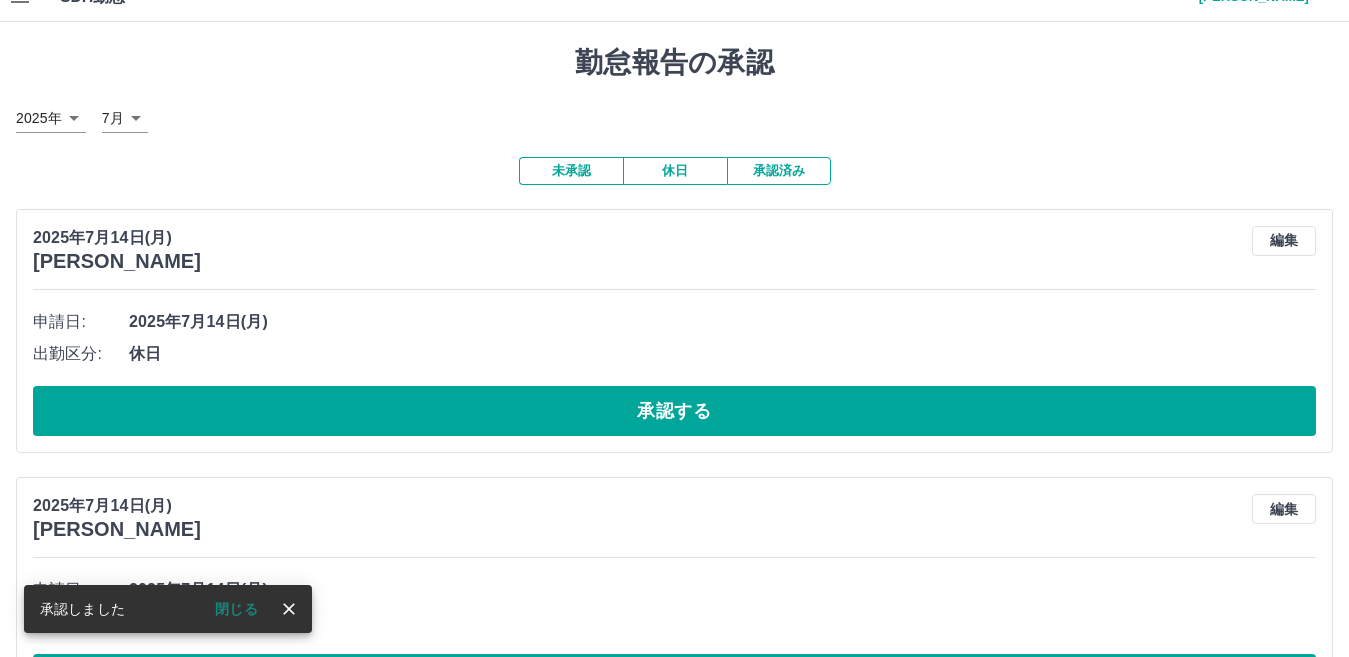 scroll, scrollTop: 0, scrollLeft: 0, axis: both 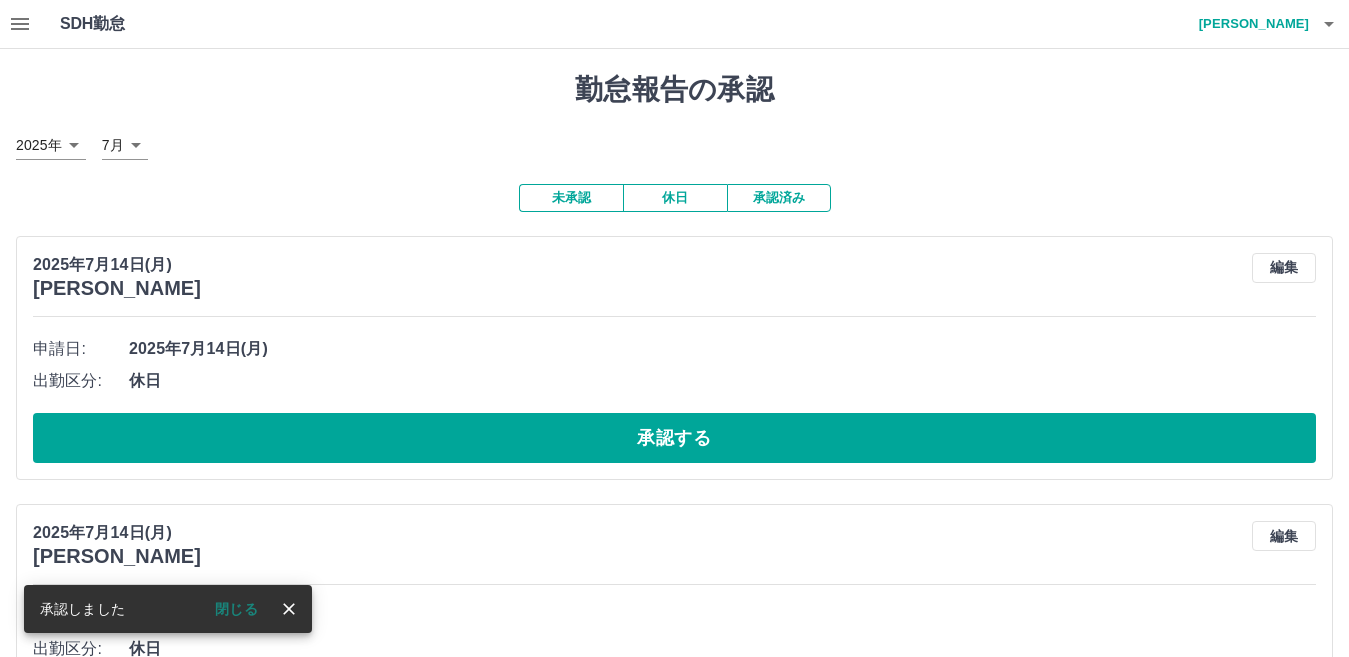 click on "承認済み" at bounding box center [779, 198] 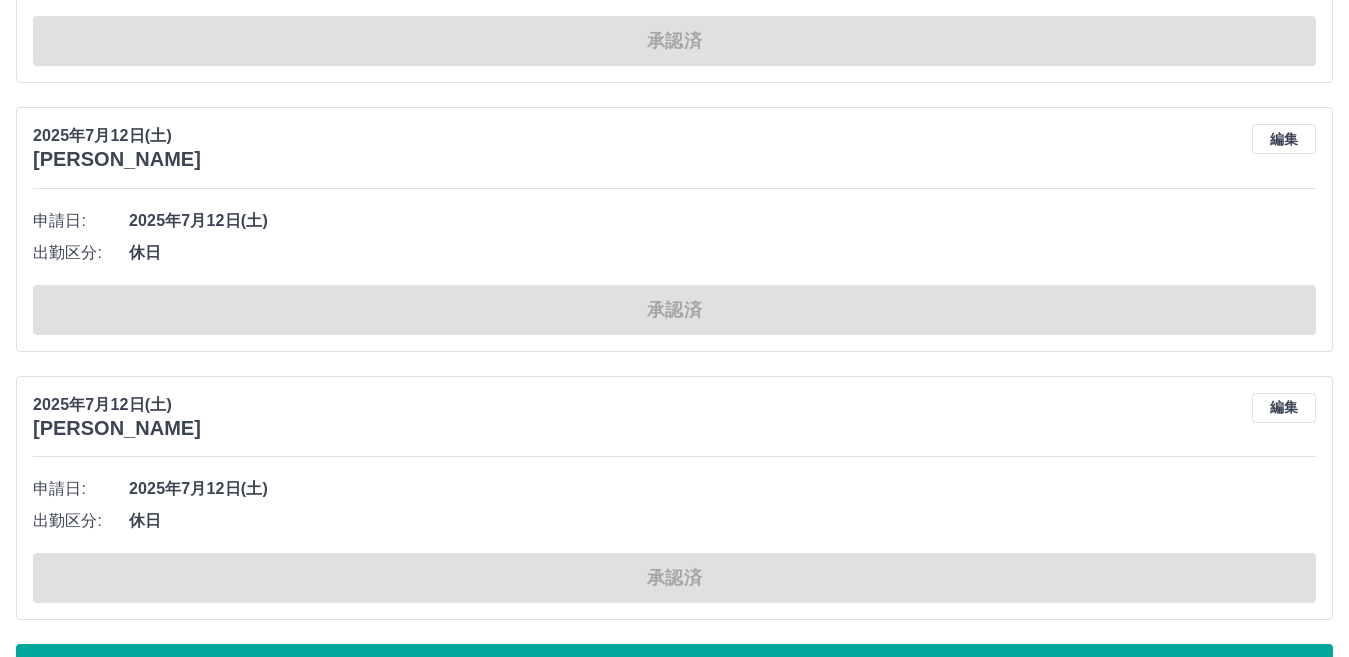 scroll, scrollTop: 6363, scrollLeft: 0, axis: vertical 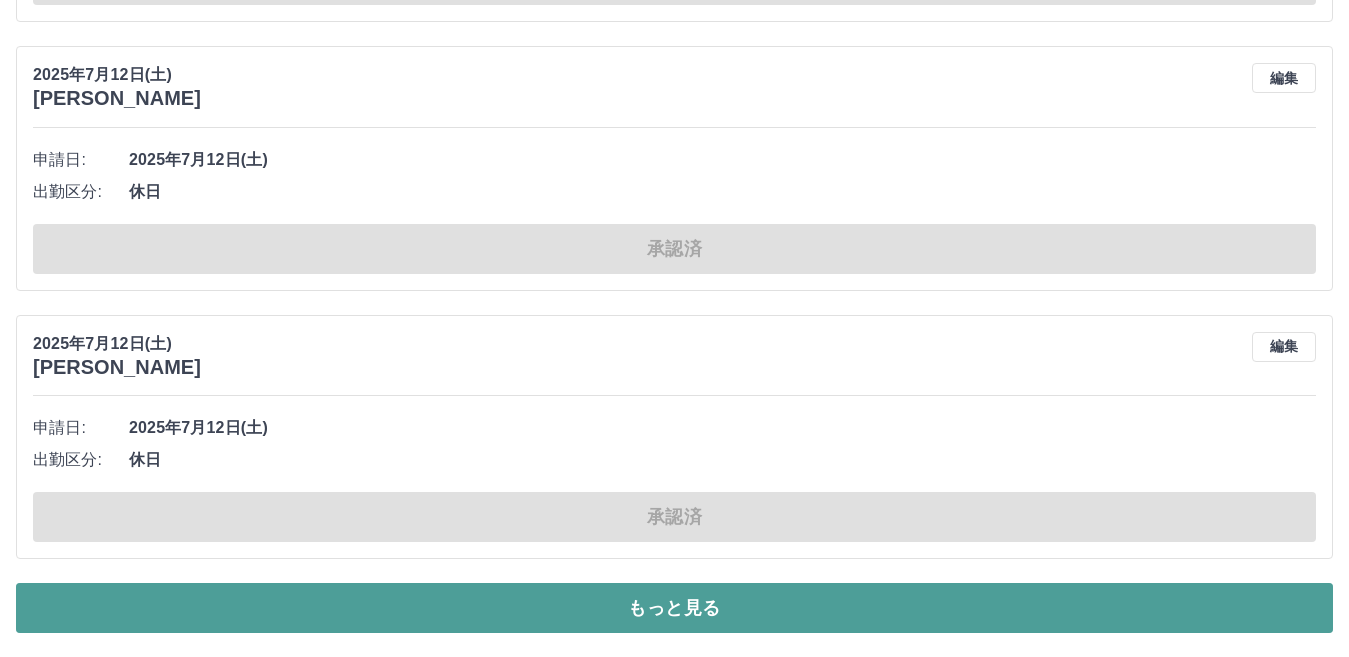 click on "もっと見る" at bounding box center (674, 608) 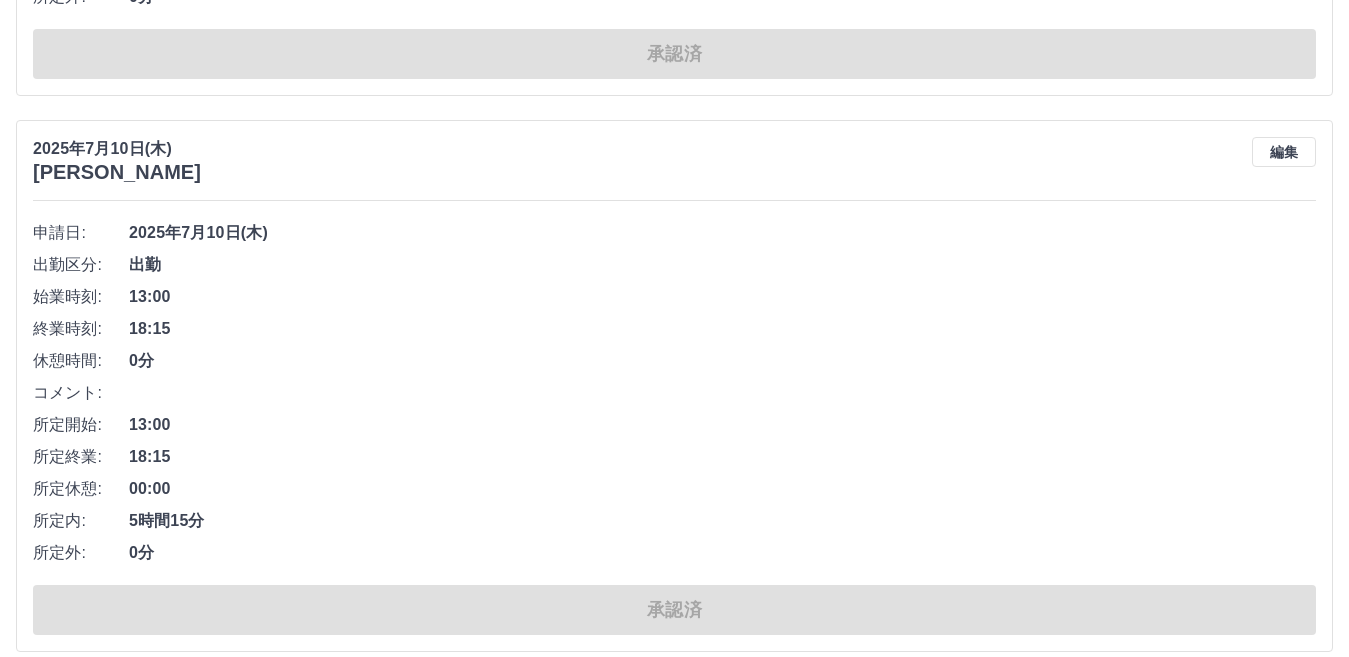 scroll, scrollTop: 18543, scrollLeft: 0, axis: vertical 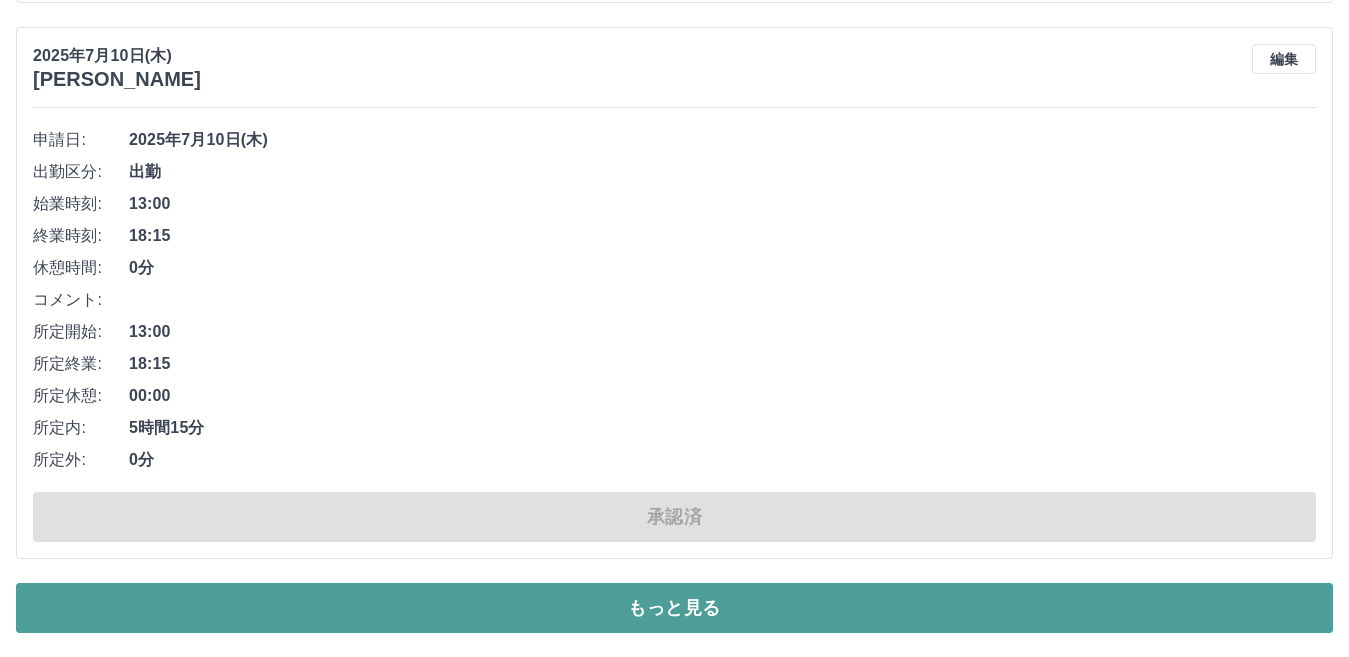click on "もっと見る" at bounding box center [674, 608] 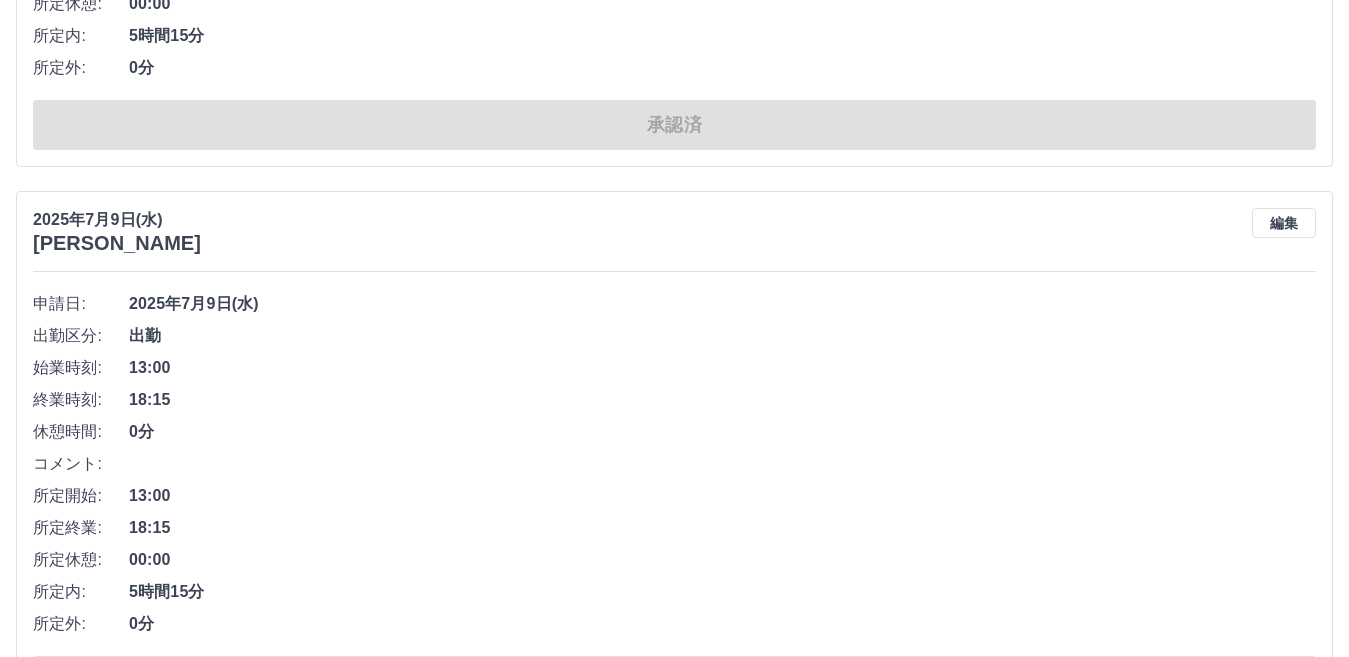 scroll, scrollTop: 21443, scrollLeft: 0, axis: vertical 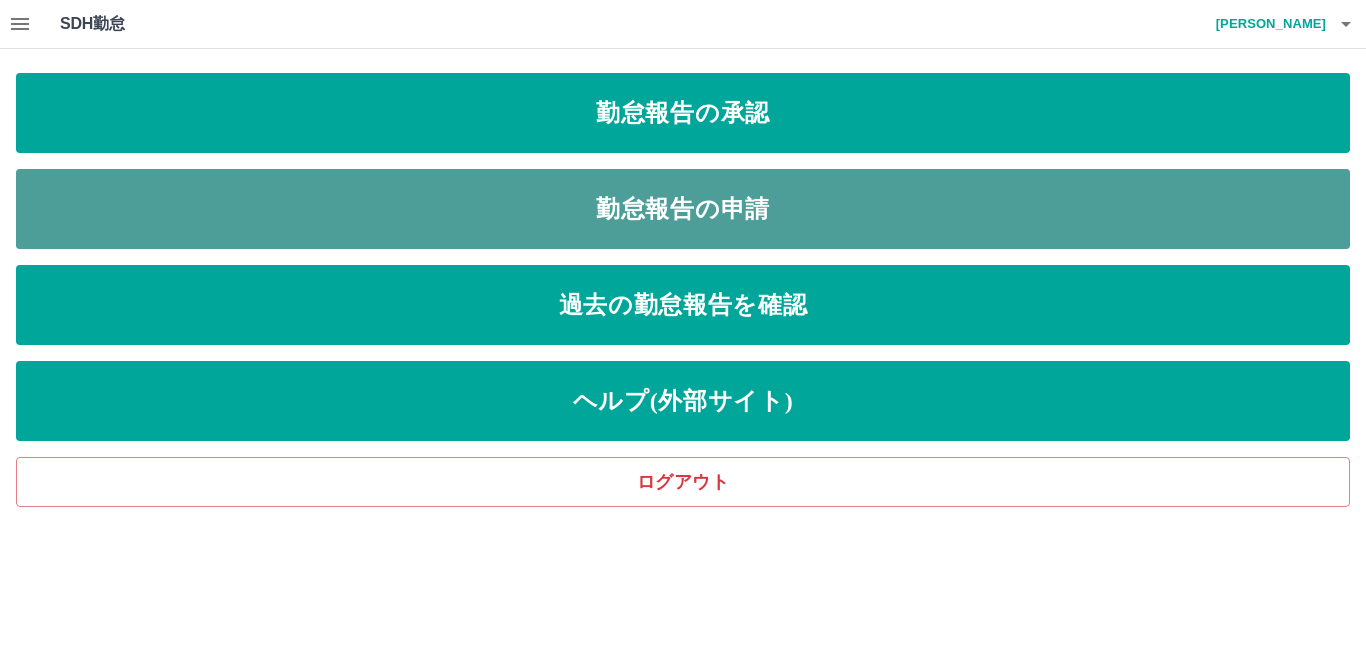 click on "勤怠報告の申請" at bounding box center [683, 209] 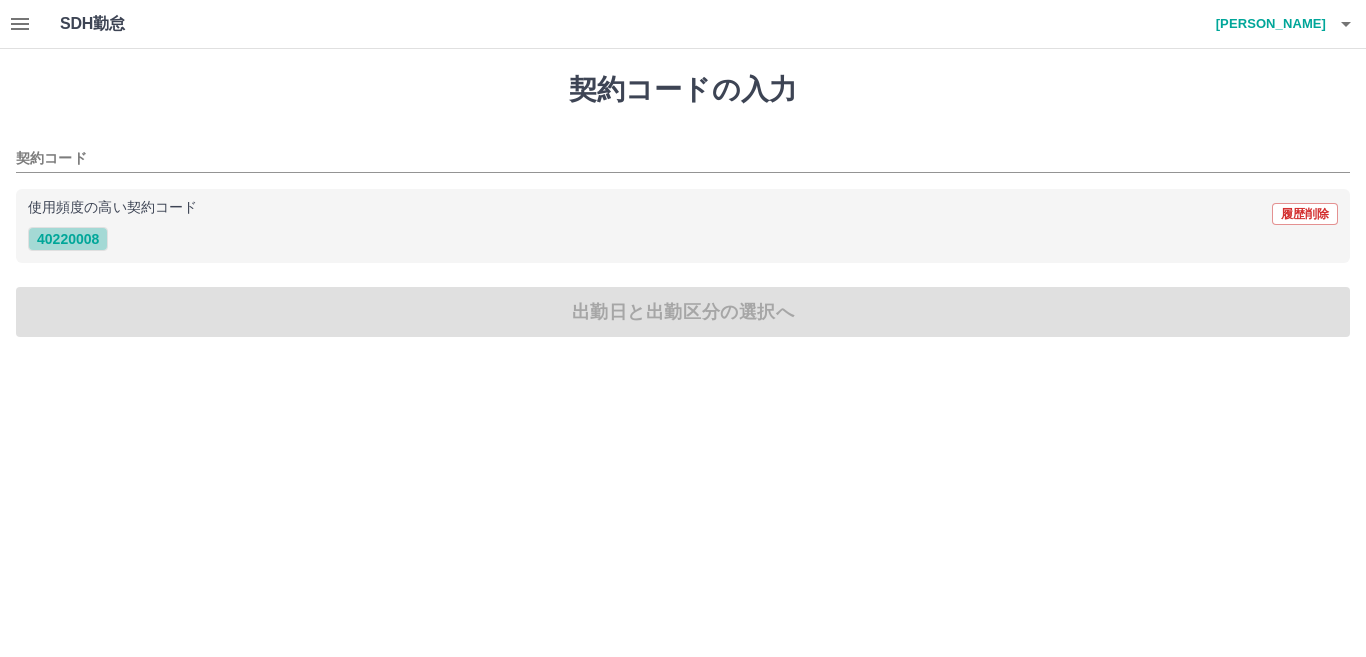 click on "40220008" at bounding box center (68, 239) 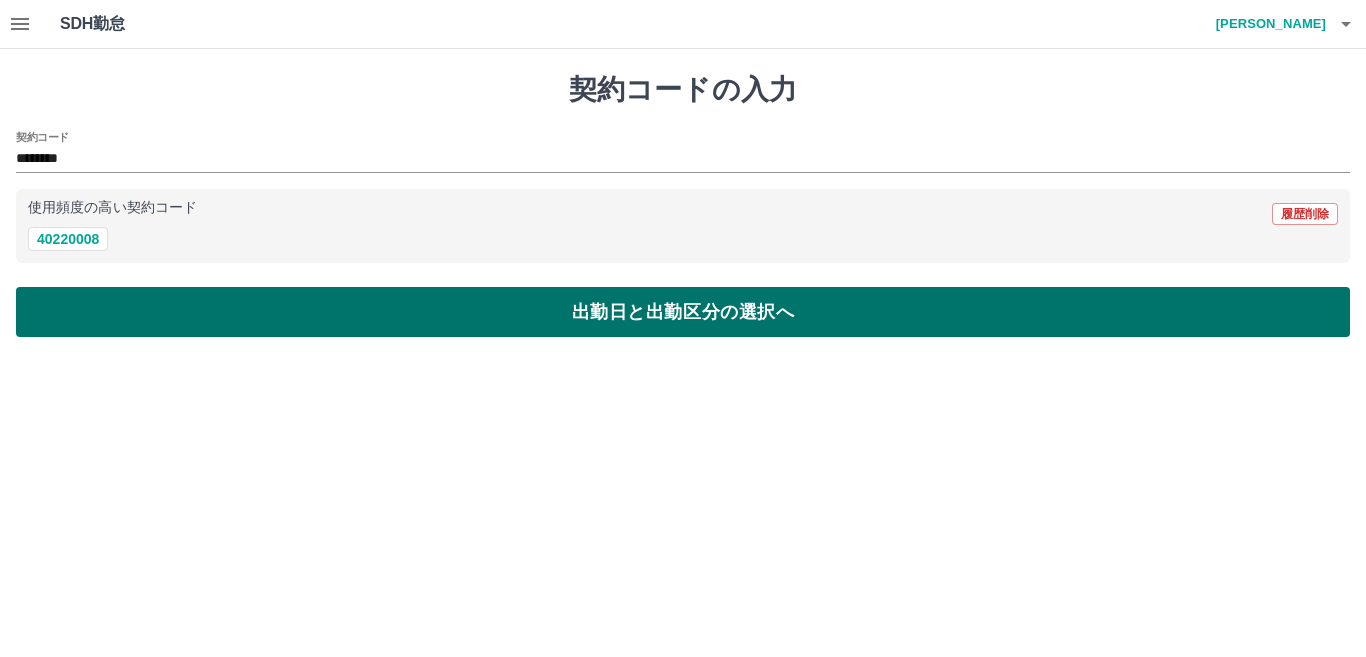 click on "出勤日と出勤区分の選択へ" at bounding box center [683, 312] 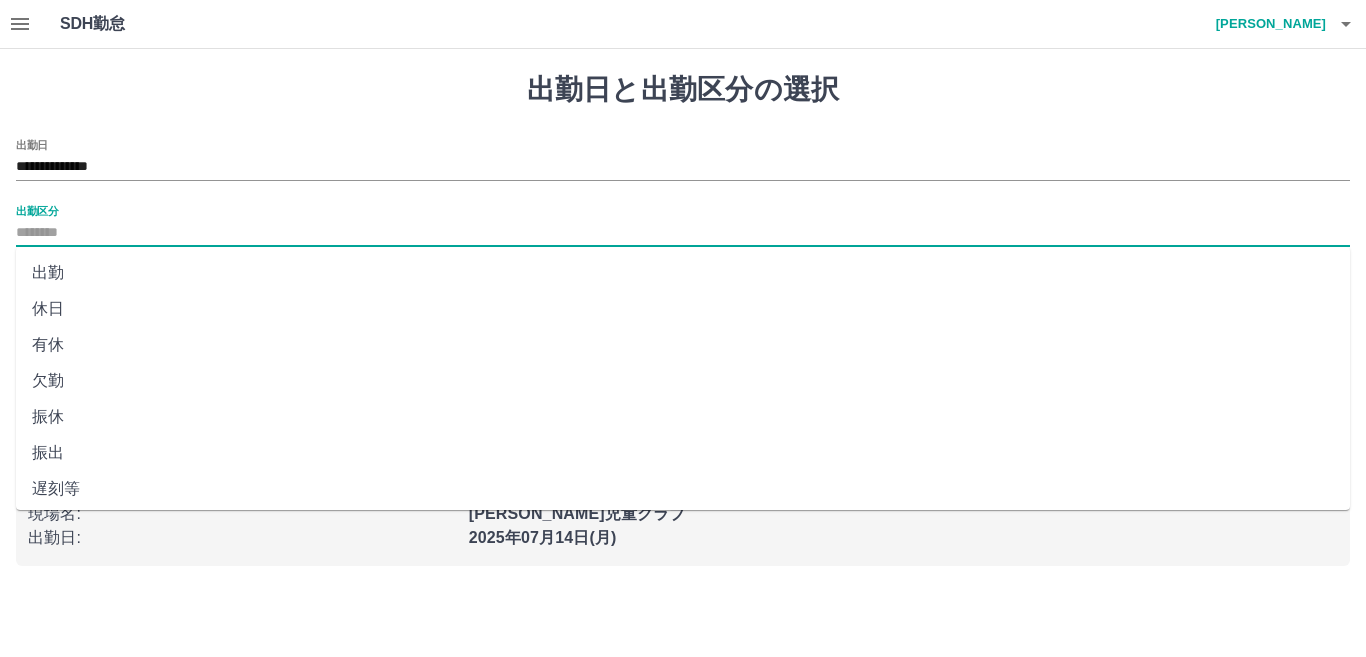 click on "出勤区分" at bounding box center [683, 233] 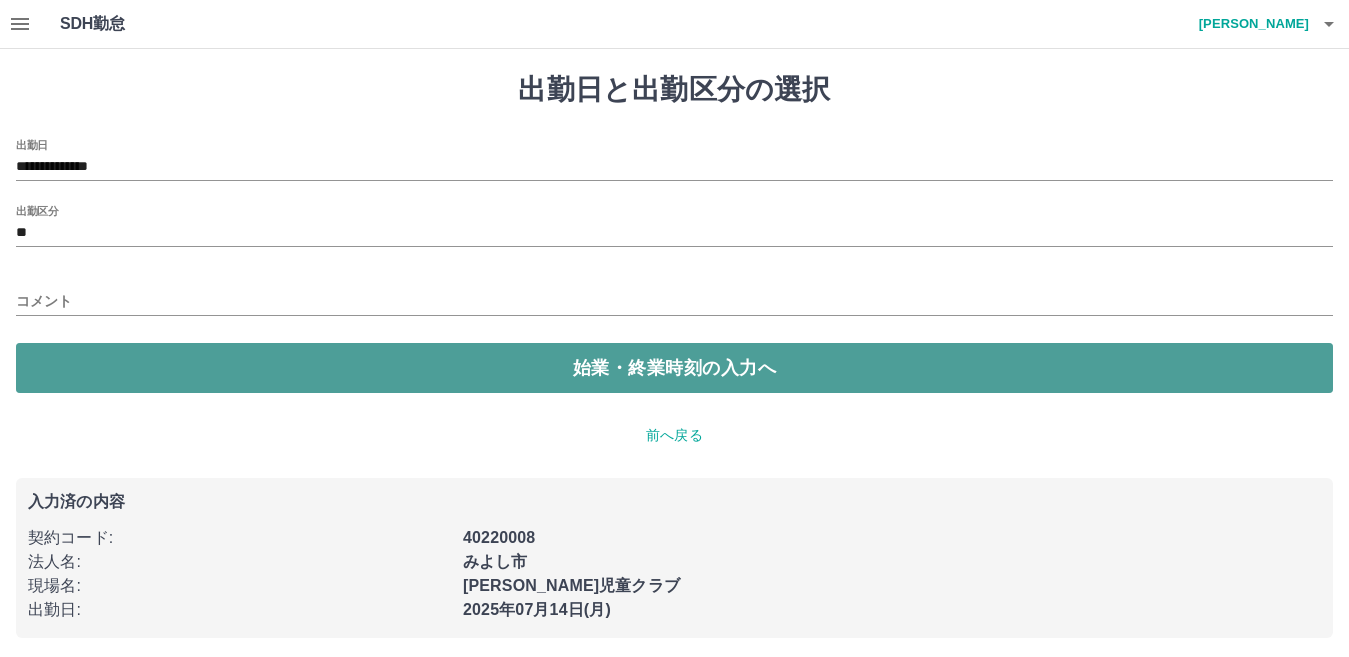 click on "始業・終業時刻の入力へ" at bounding box center (674, 368) 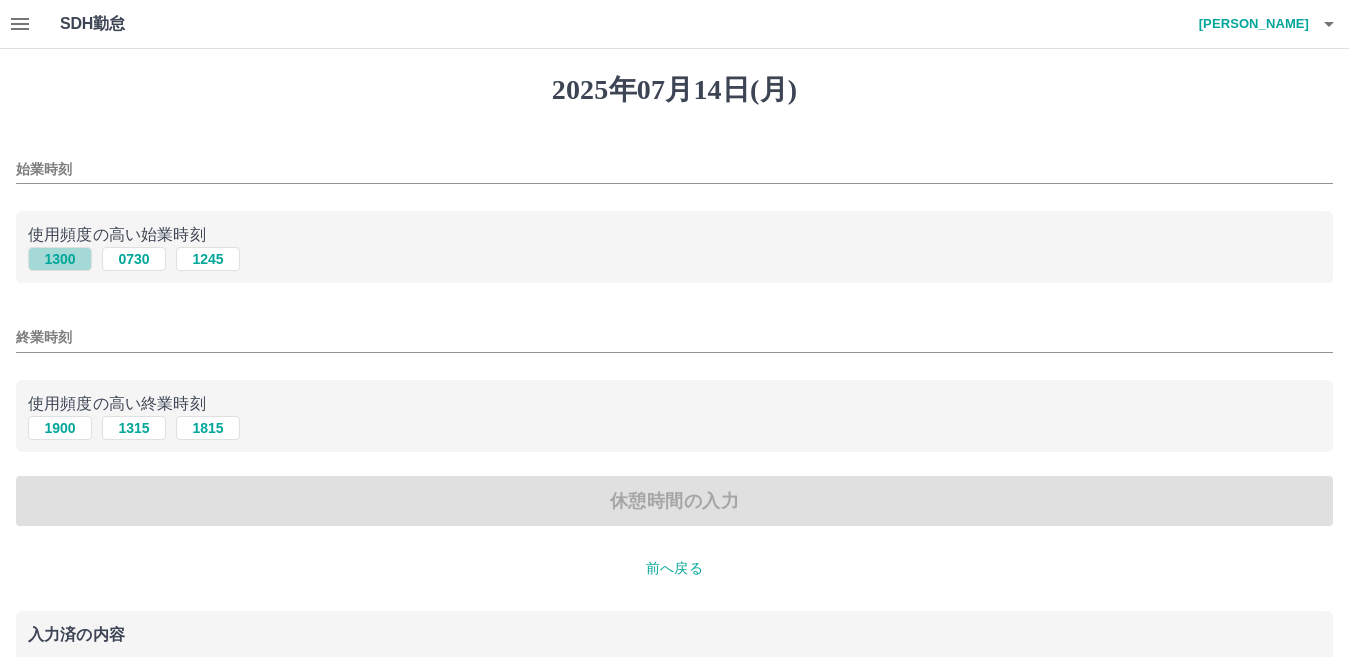 click on "1300" at bounding box center [60, 259] 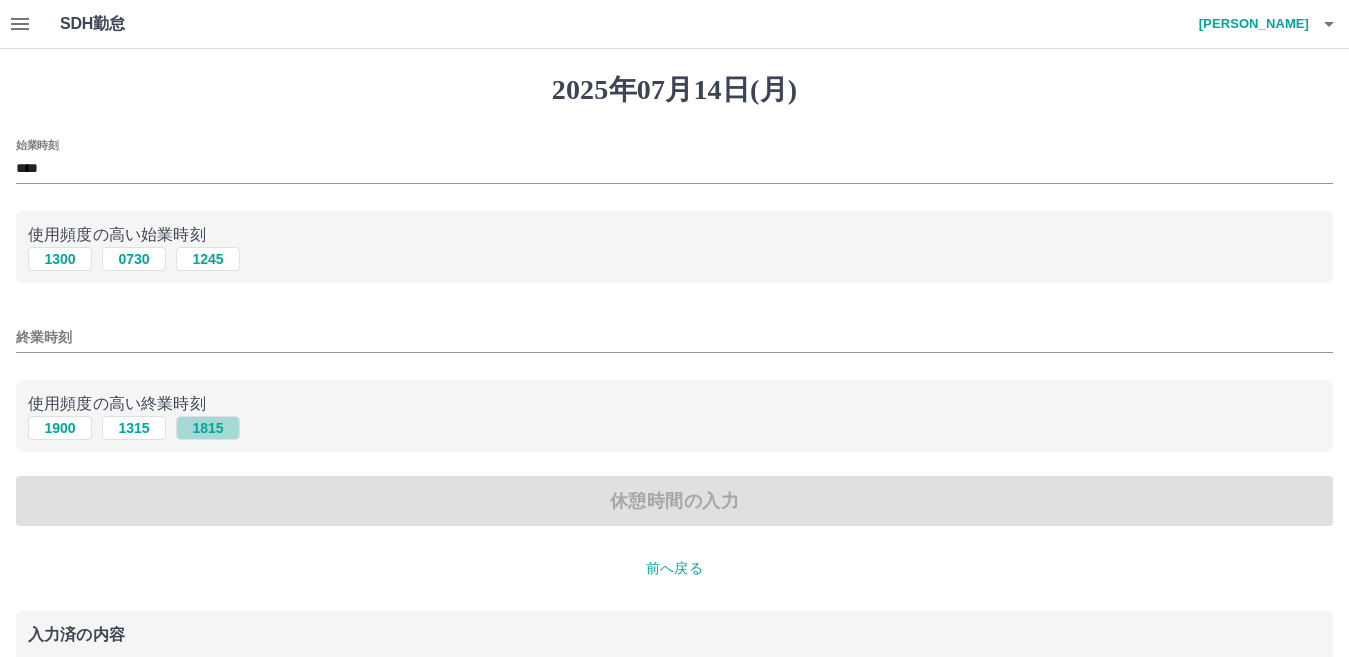 click on "1815" at bounding box center [208, 428] 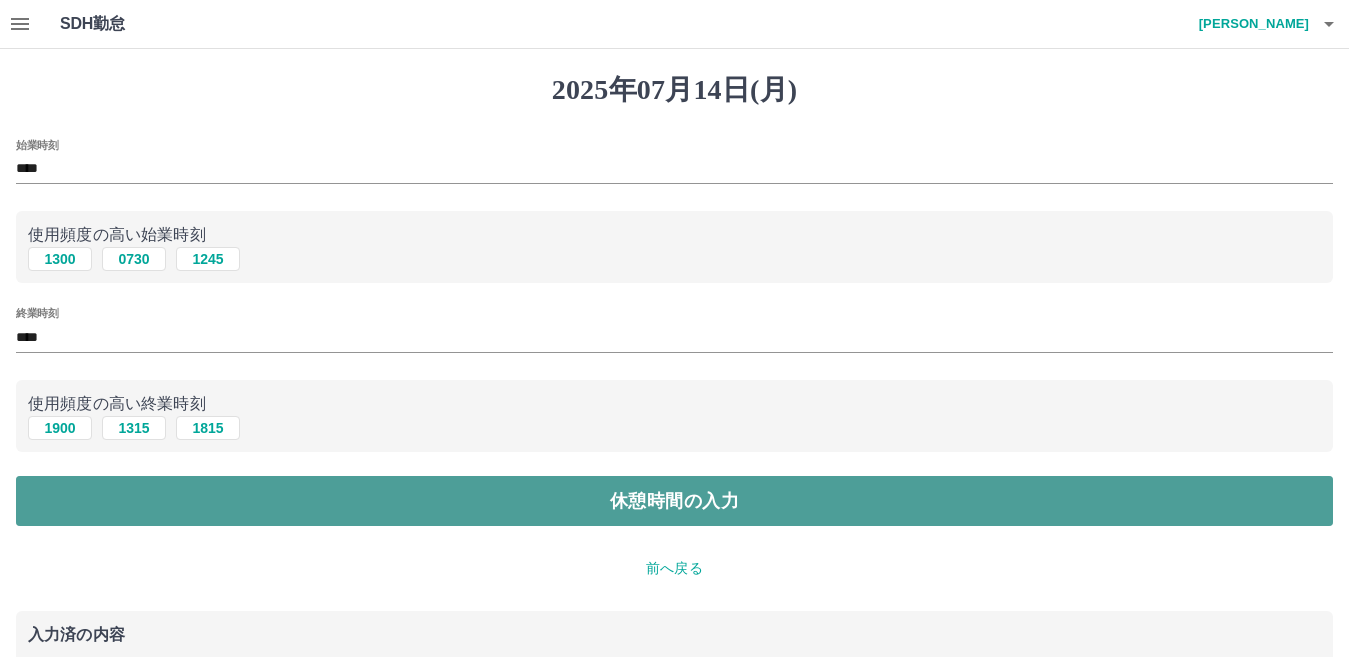 click on "休憩時間の入力" at bounding box center [674, 501] 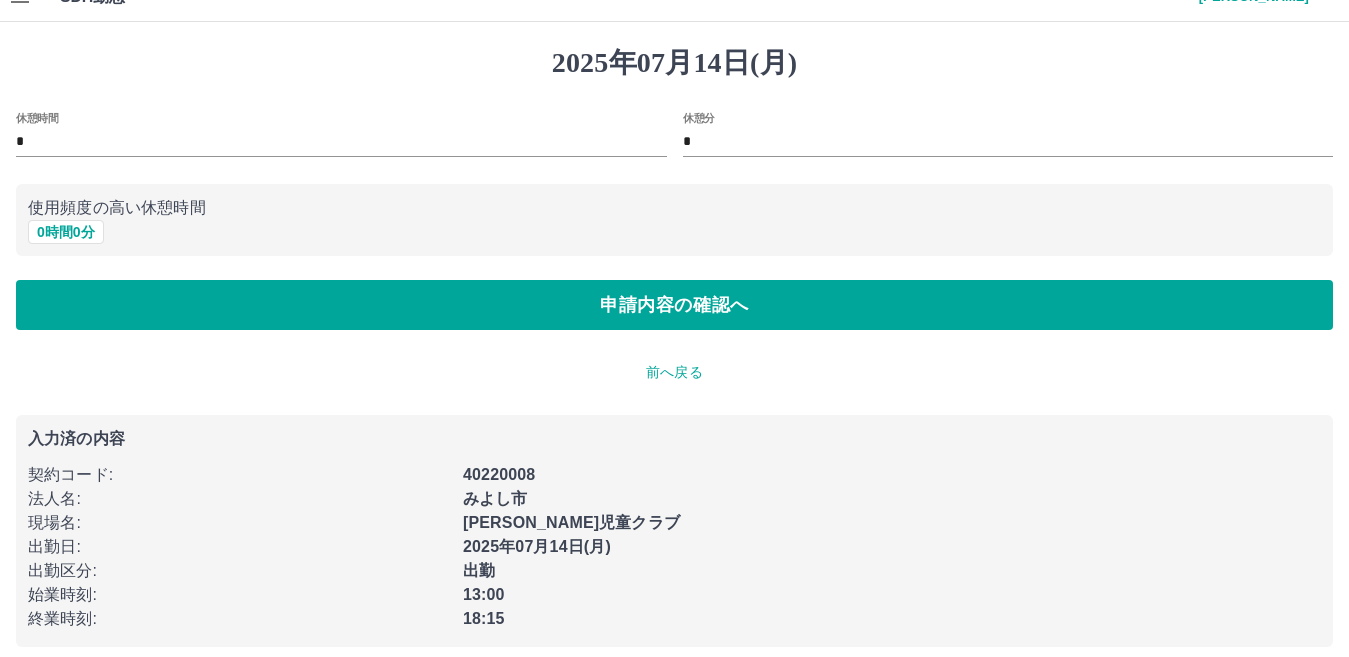 scroll, scrollTop: 42, scrollLeft: 0, axis: vertical 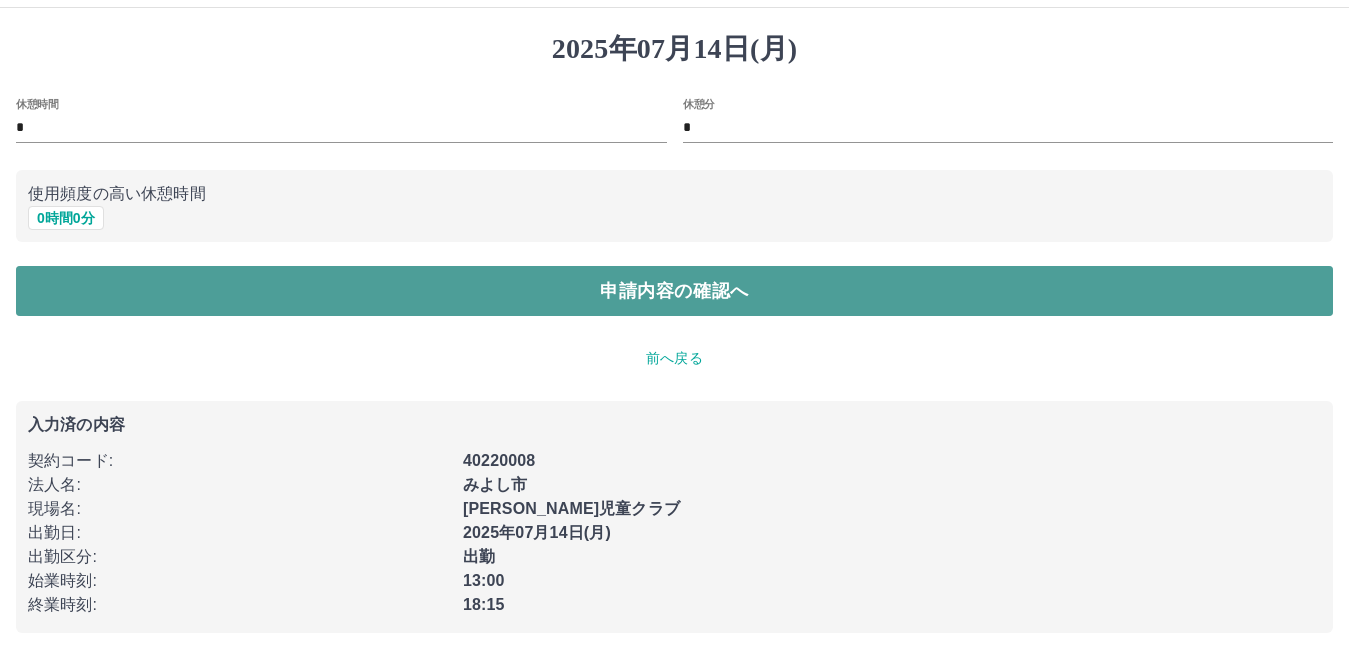 click on "申請内容の確認へ" at bounding box center [674, 291] 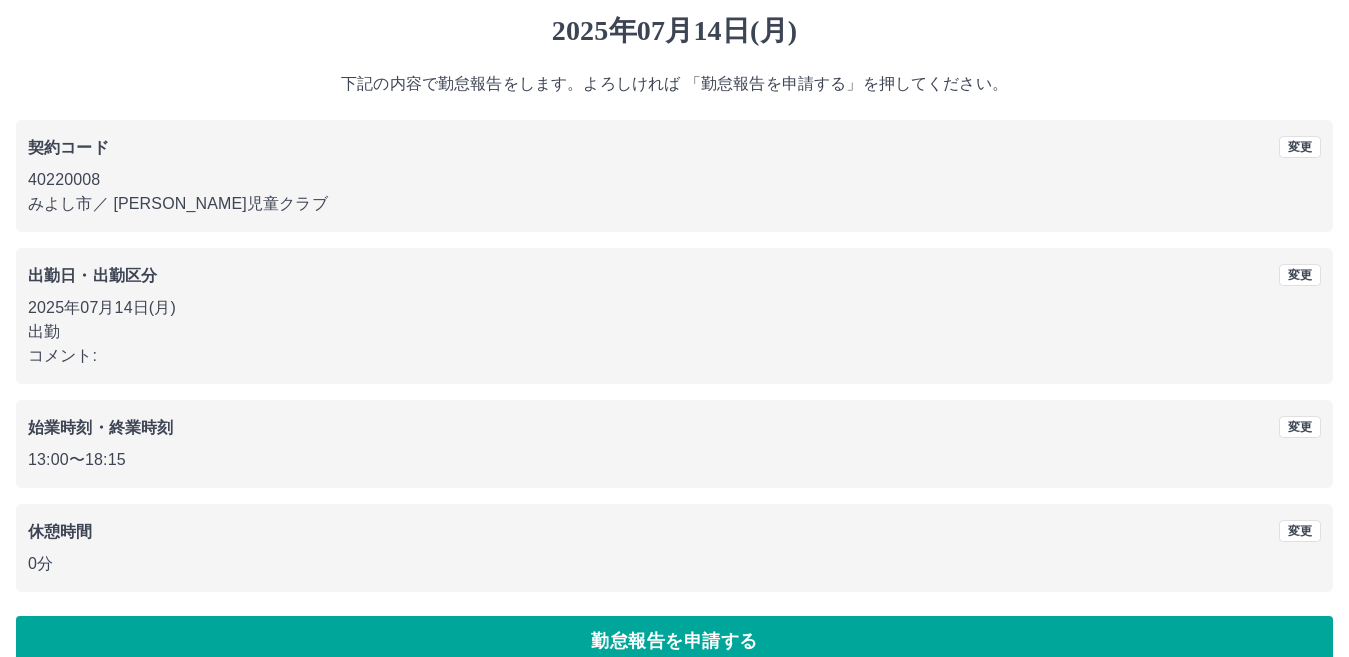 scroll, scrollTop: 92, scrollLeft: 0, axis: vertical 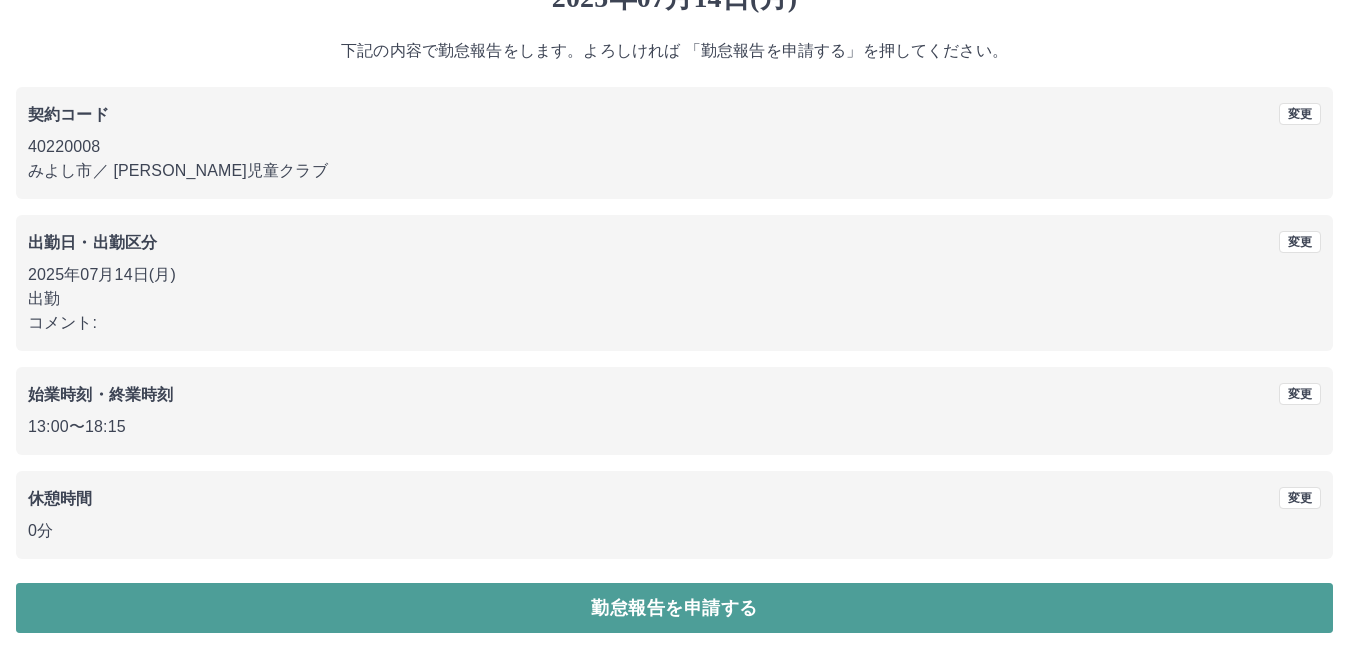 click on "勤怠報告を申請する" at bounding box center [674, 608] 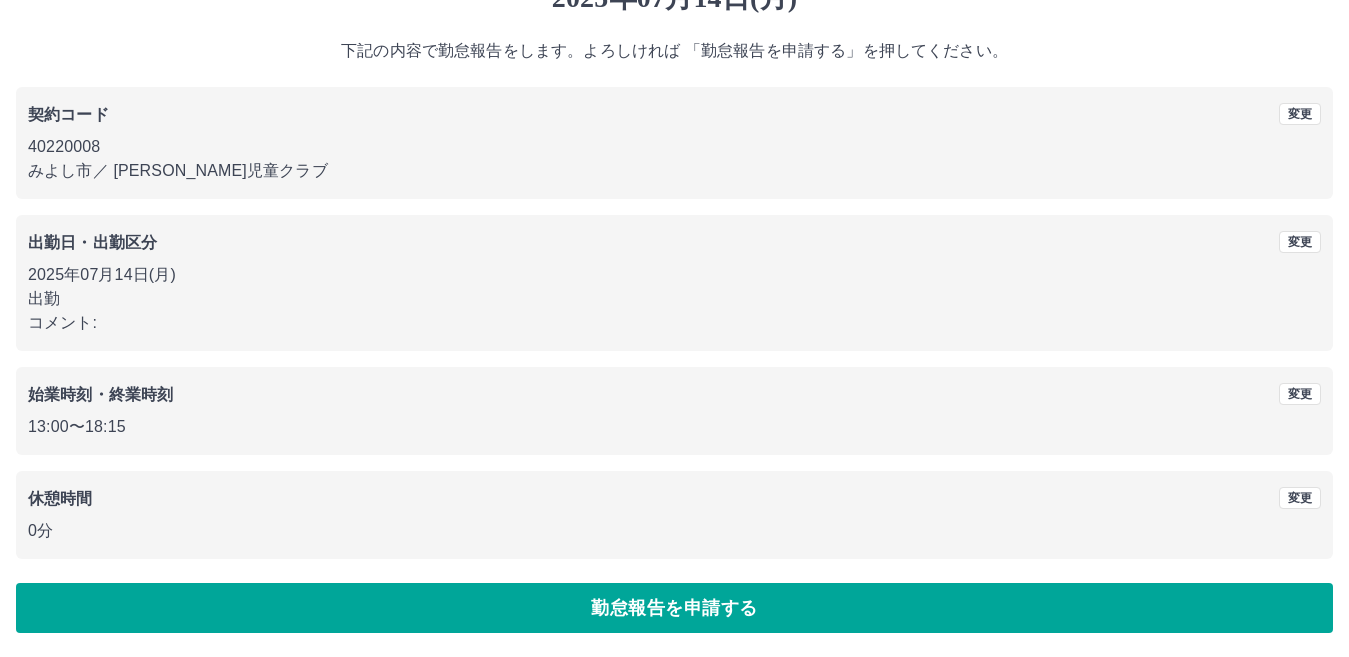 scroll, scrollTop: 0, scrollLeft: 0, axis: both 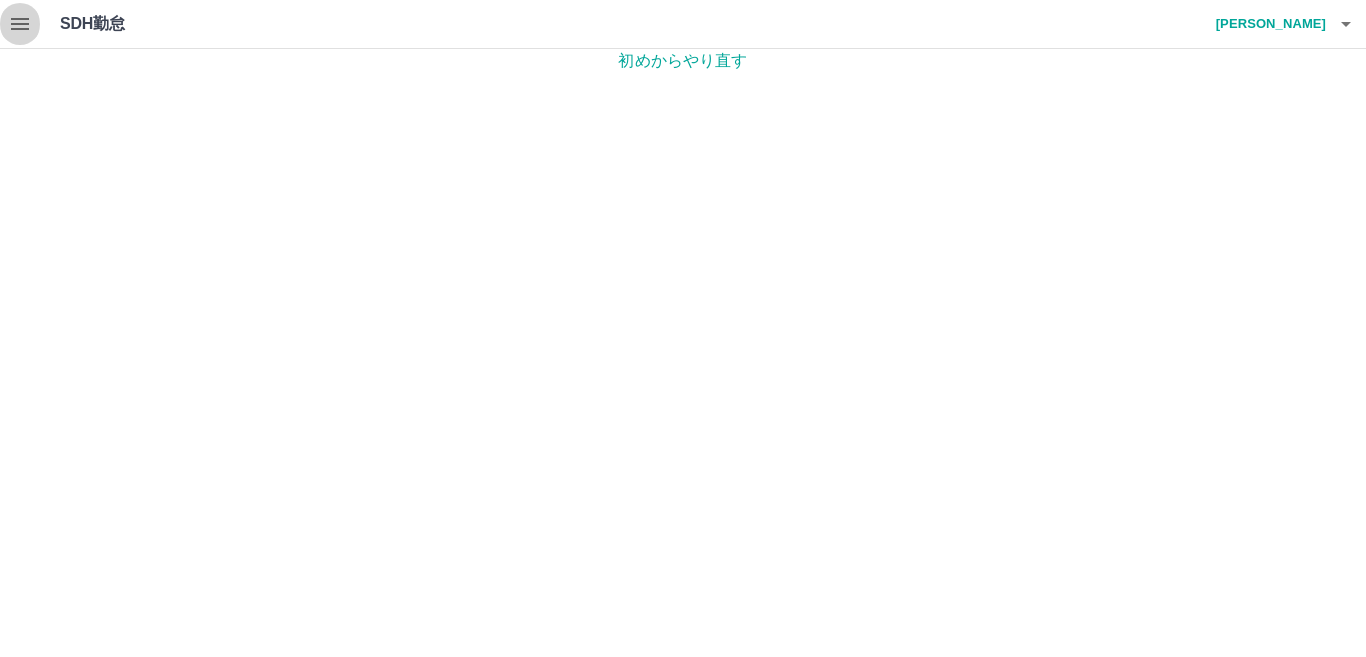 click 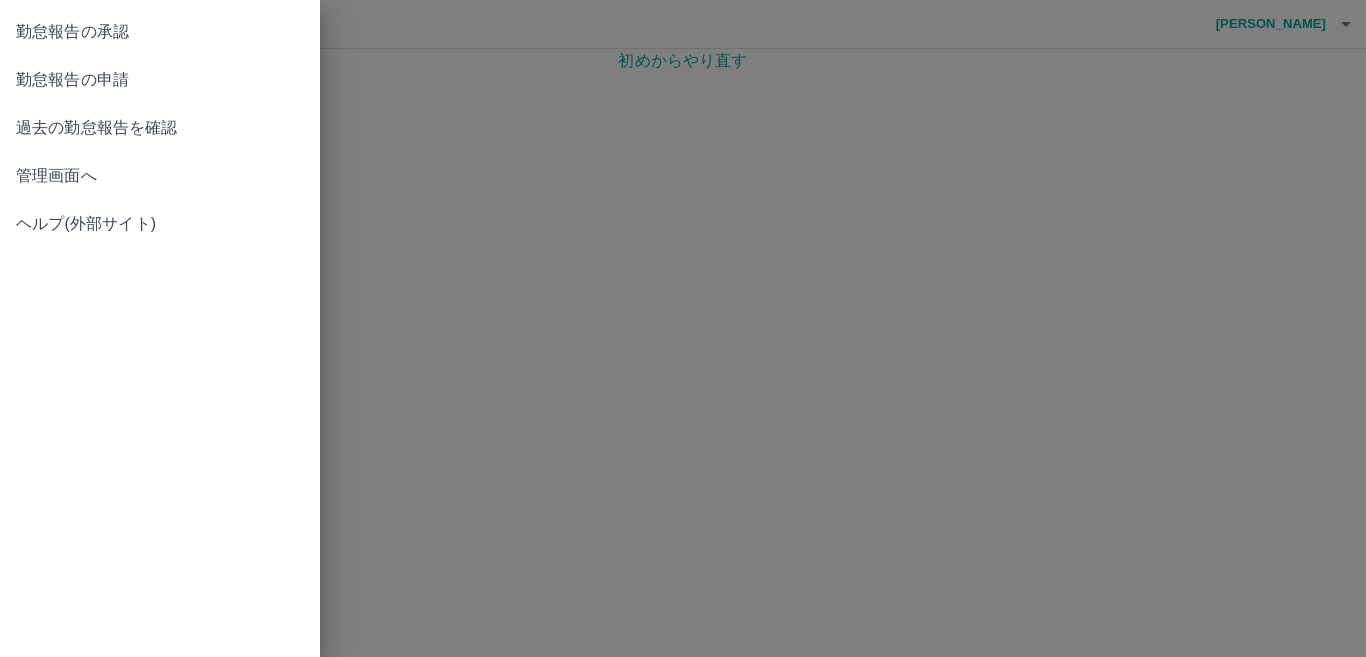 click on "勤怠報告の承認" at bounding box center (160, 32) 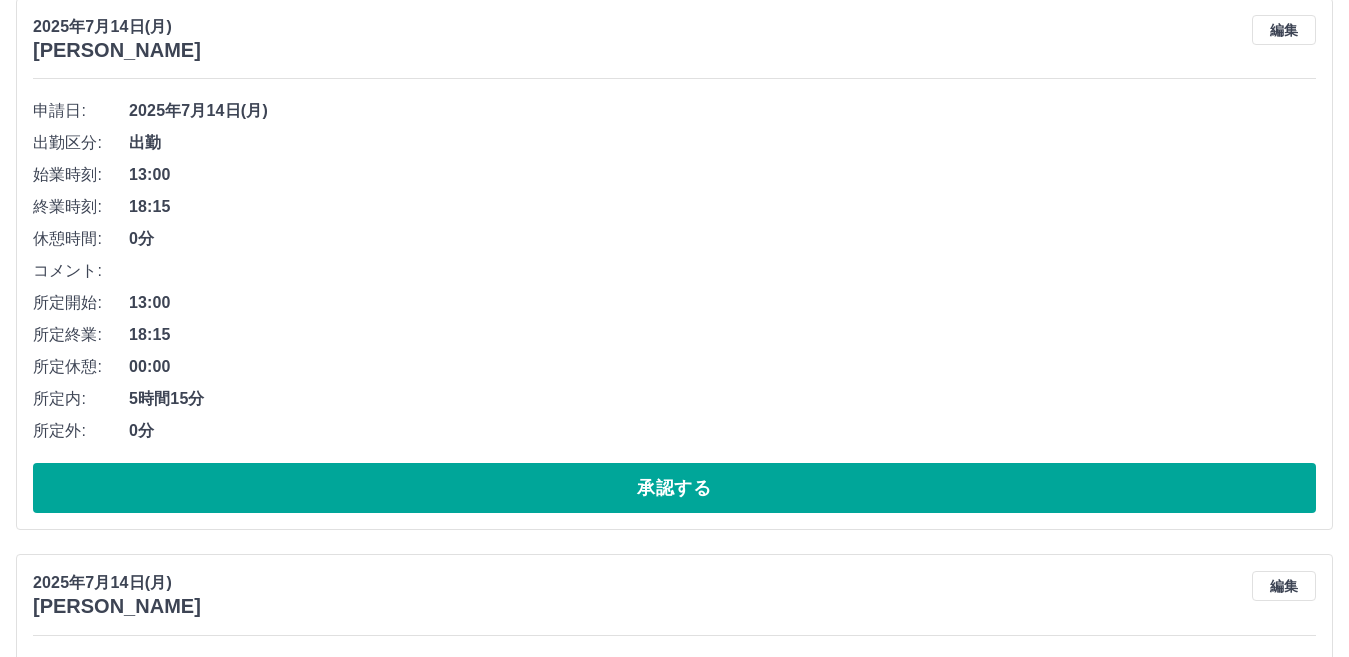 scroll, scrollTop: 800, scrollLeft: 0, axis: vertical 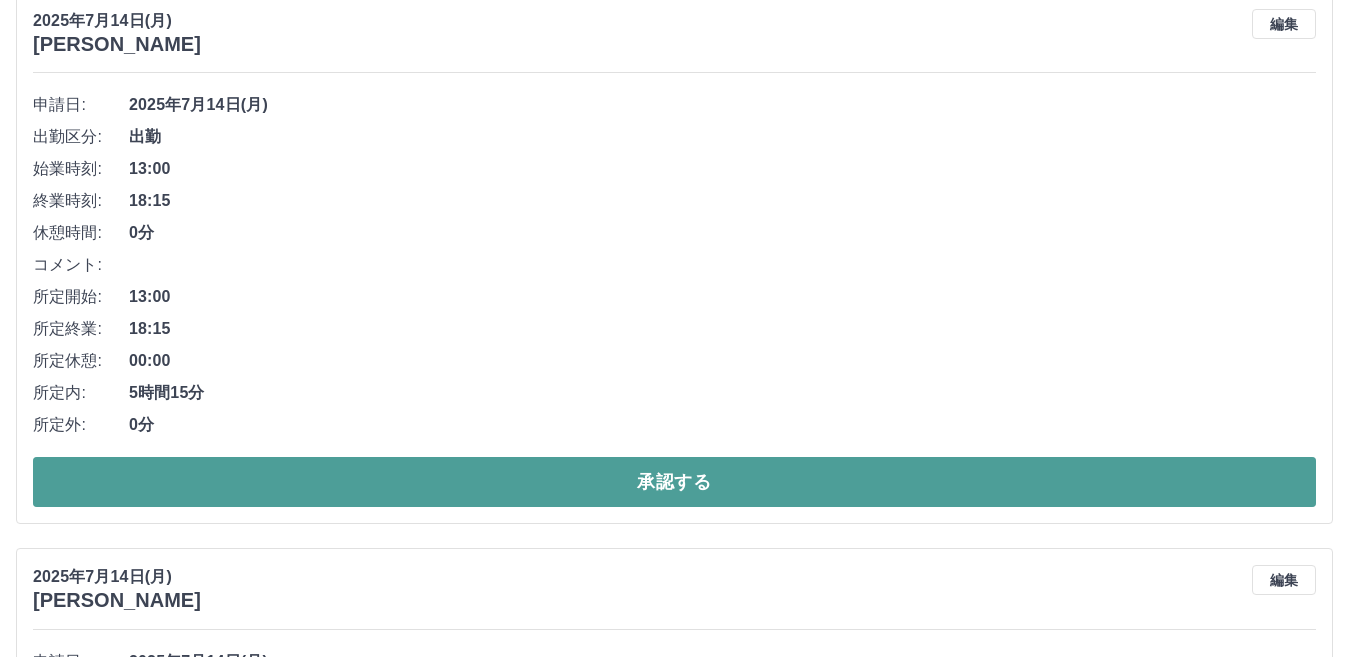 click on "承認する" at bounding box center (674, 482) 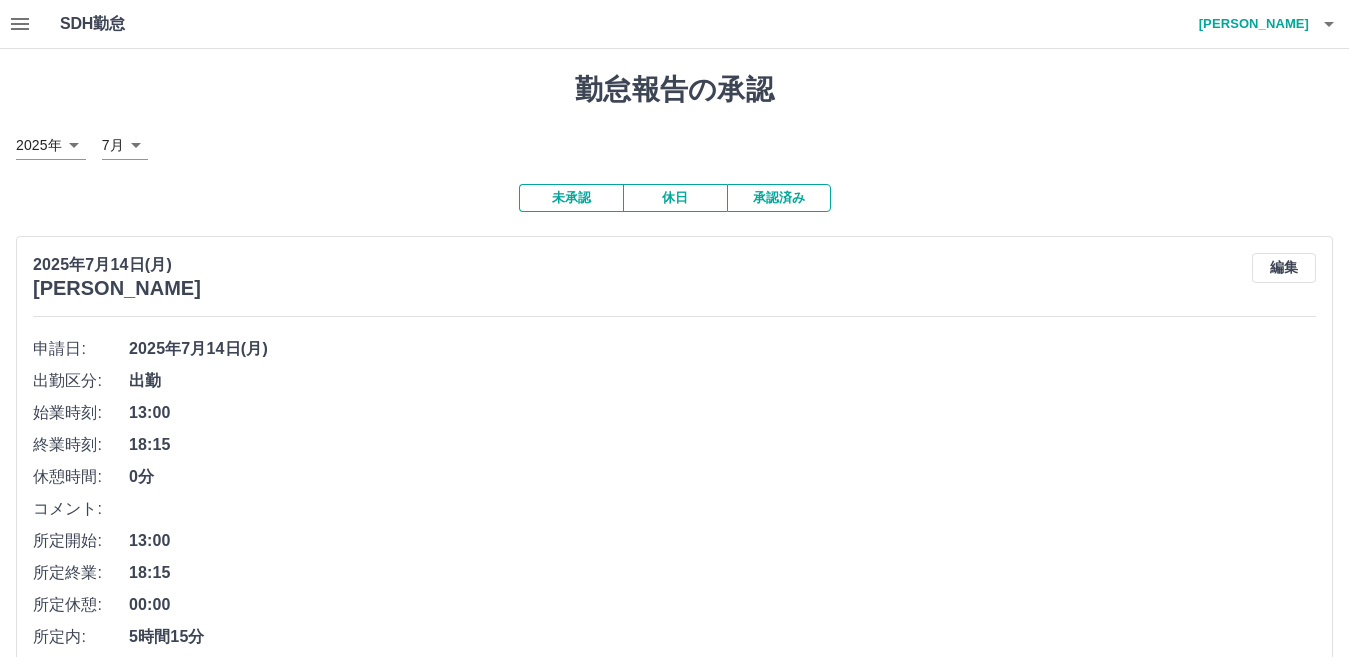 scroll, scrollTop: 200, scrollLeft: 0, axis: vertical 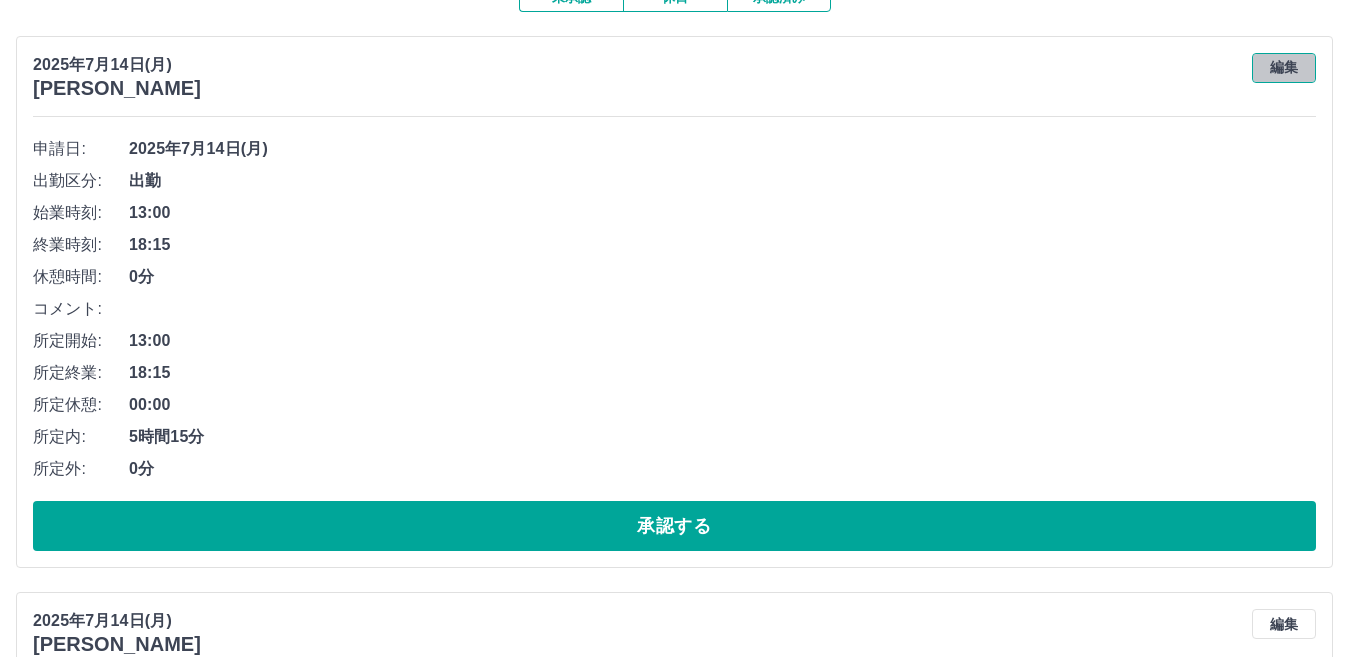 click on "編集" at bounding box center (1284, 68) 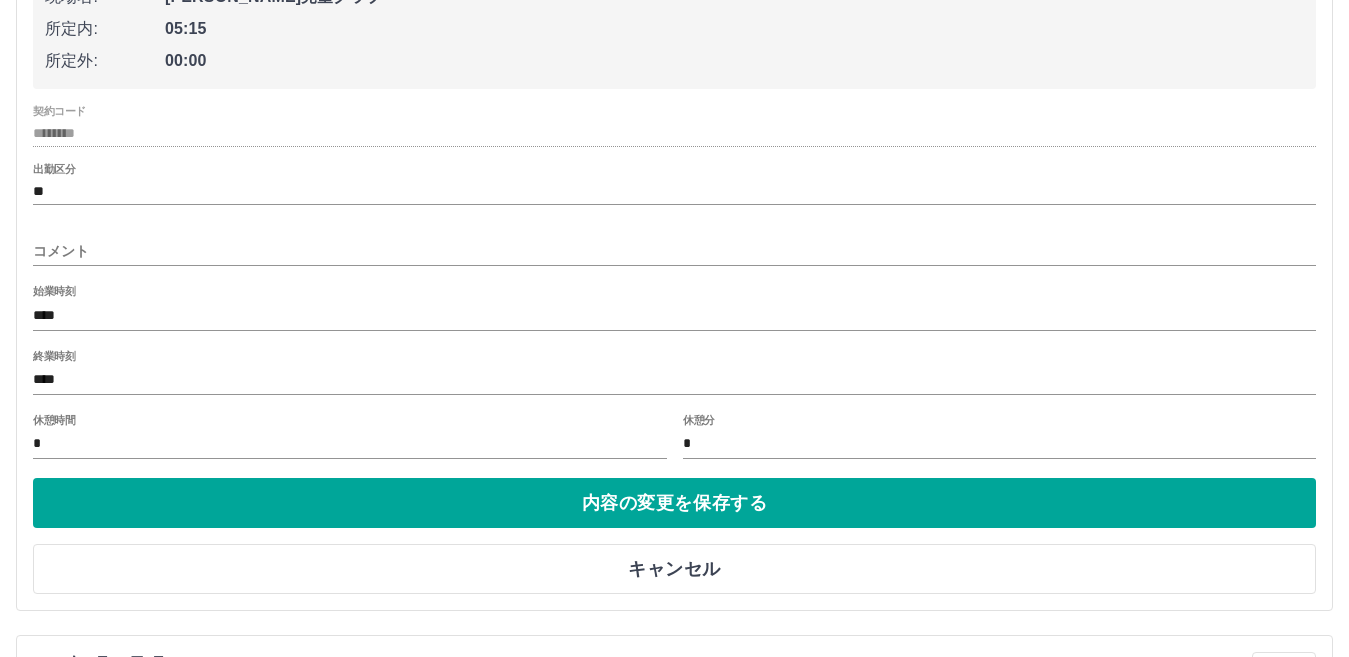 scroll, scrollTop: 500, scrollLeft: 0, axis: vertical 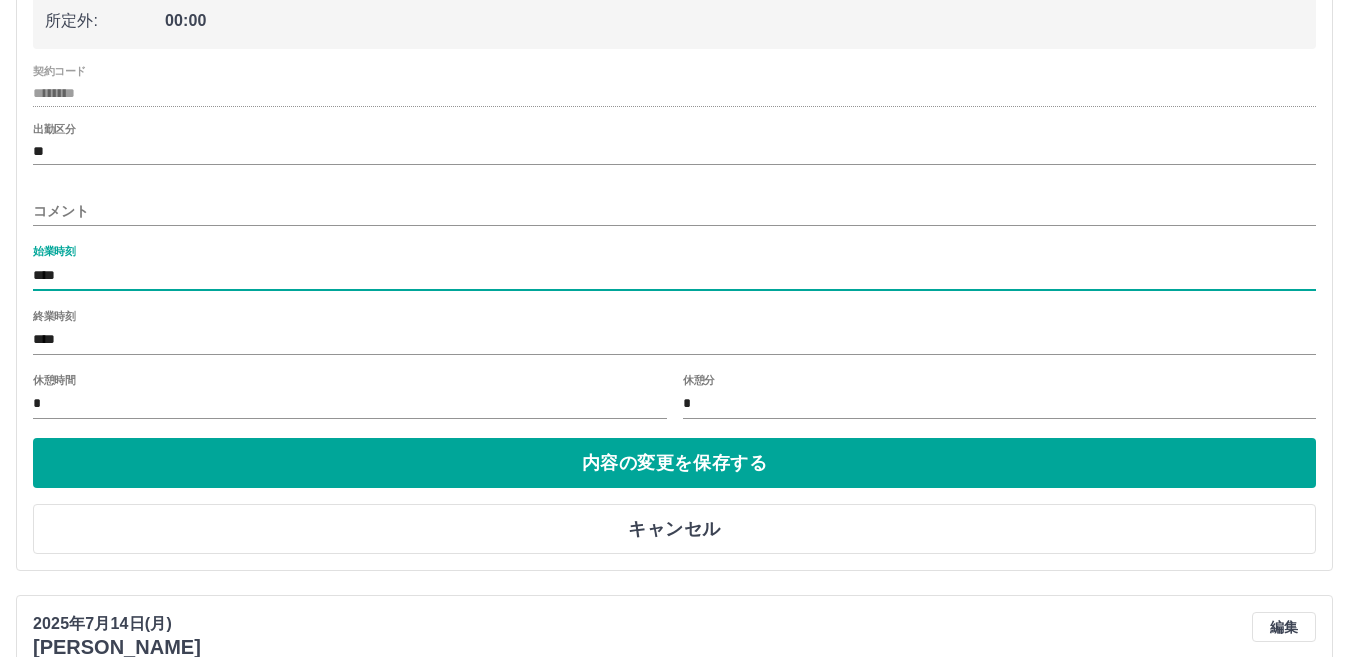 click on "****" at bounding box center [674, 275] 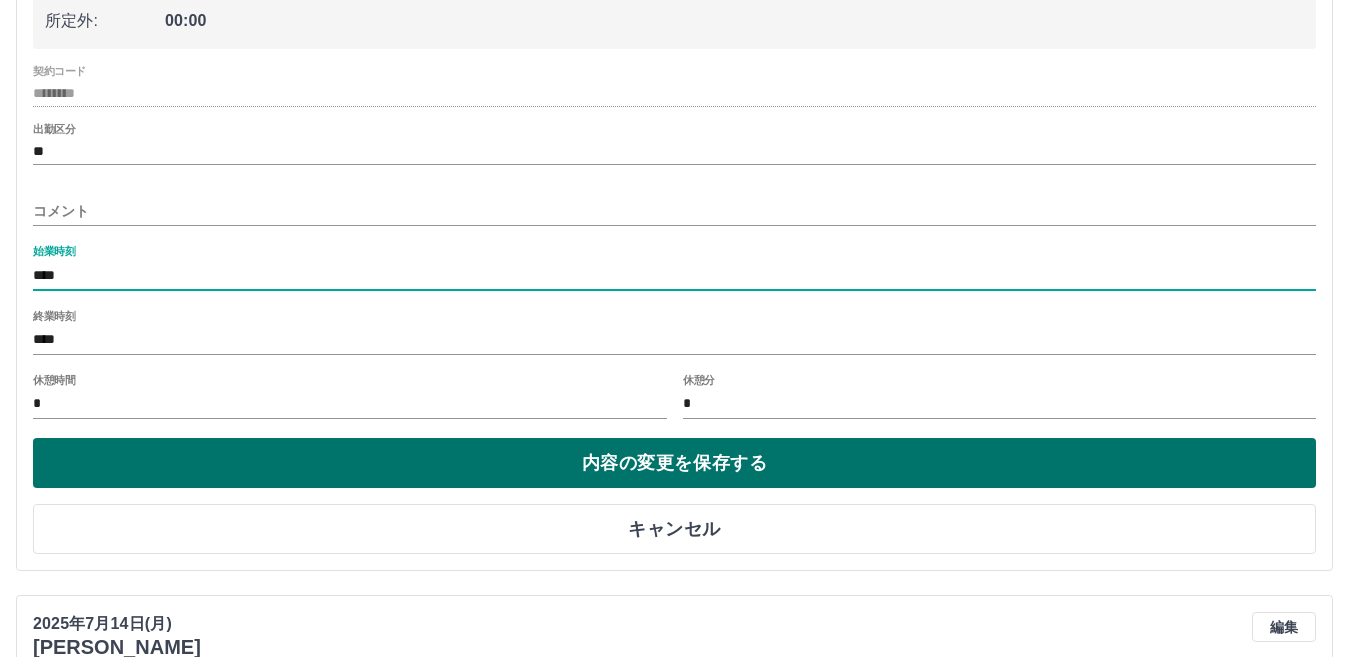 type on "****" 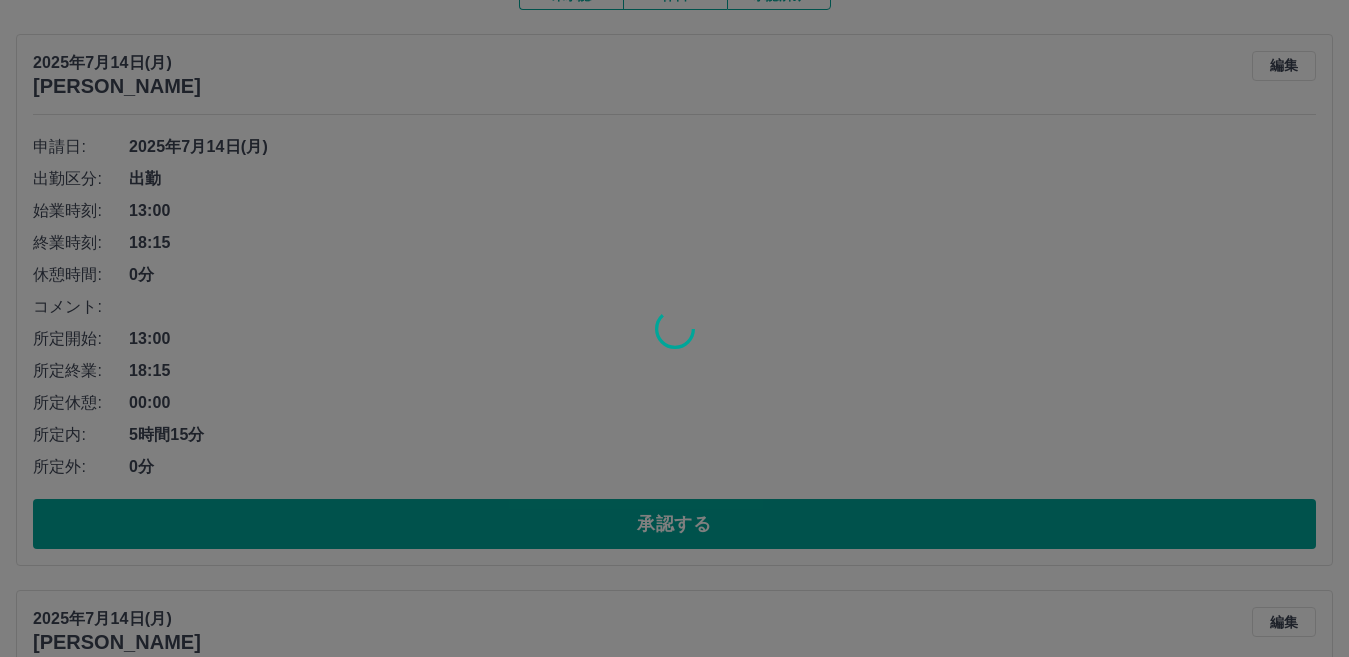 scroll, scrollTop: 200, scrollLeft: 0, axis: vertical 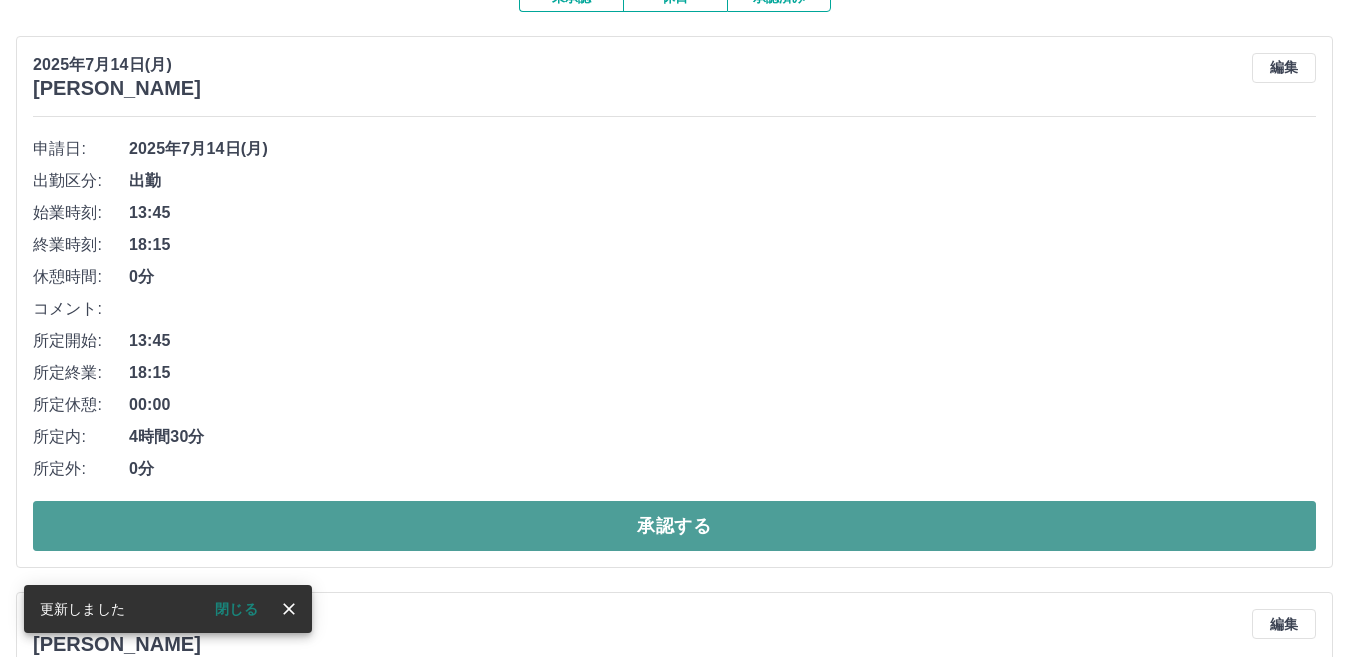 click on "承認する" at bounding box center (674, 526) 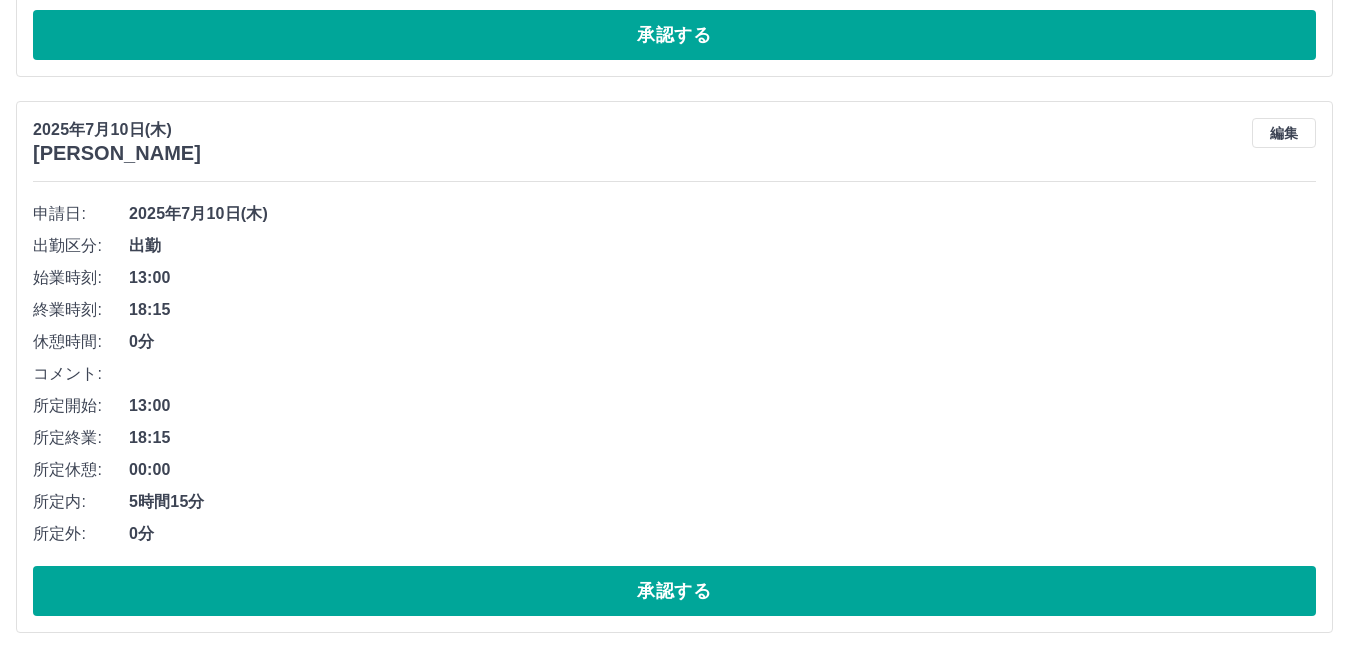 scroll, scrollTop: 1210, scrollLeft: 0, axis: vertical 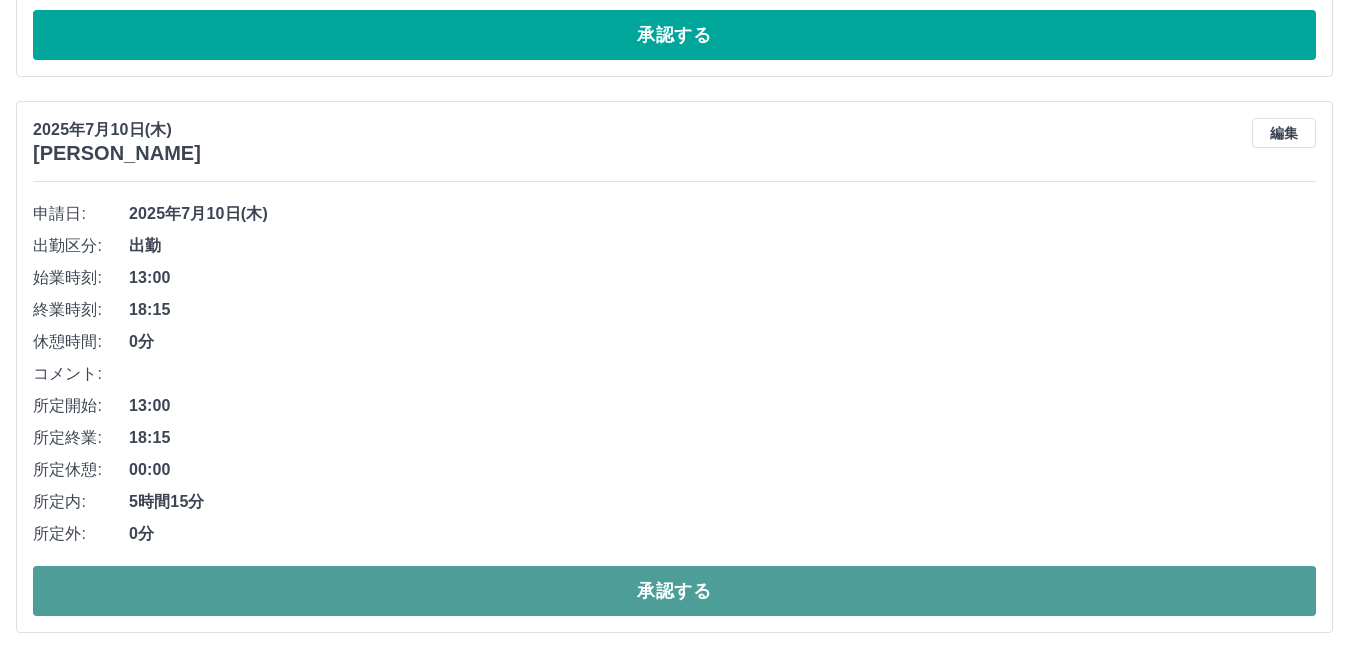 click on "承認する" at bounding box center (674, 591) 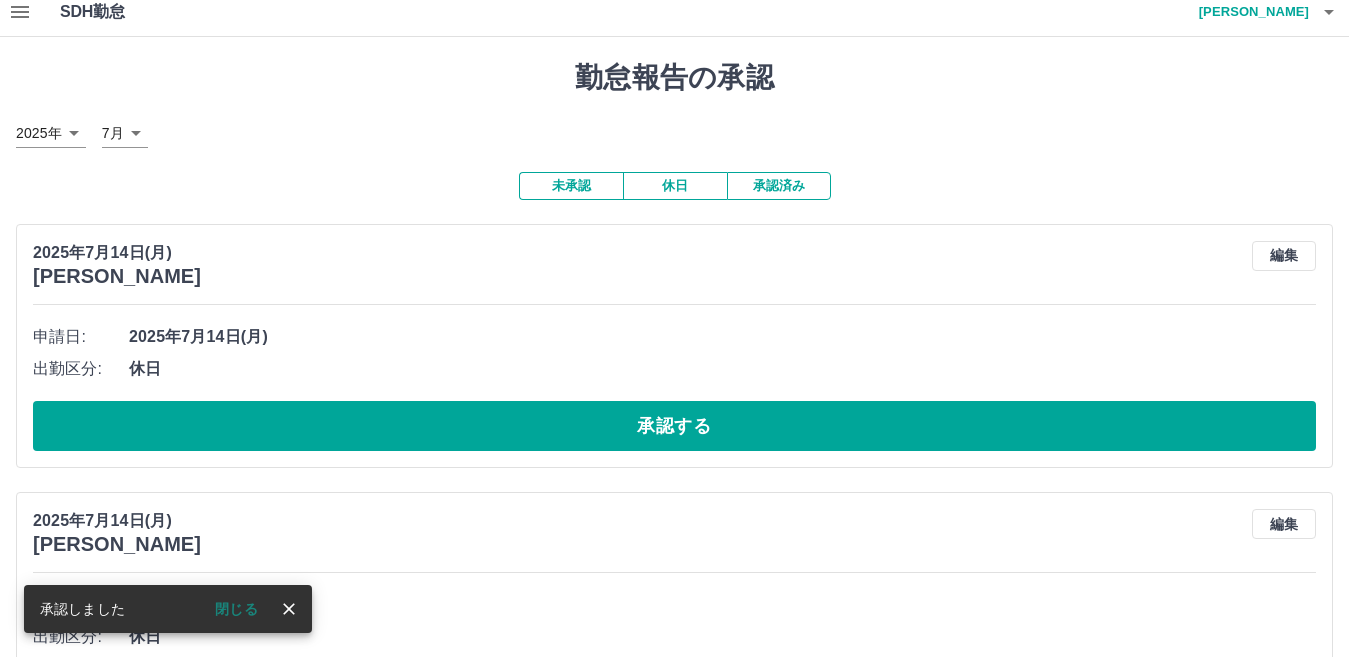 scroll, scrollTop: 0, scrollLeft: 0, axis: both 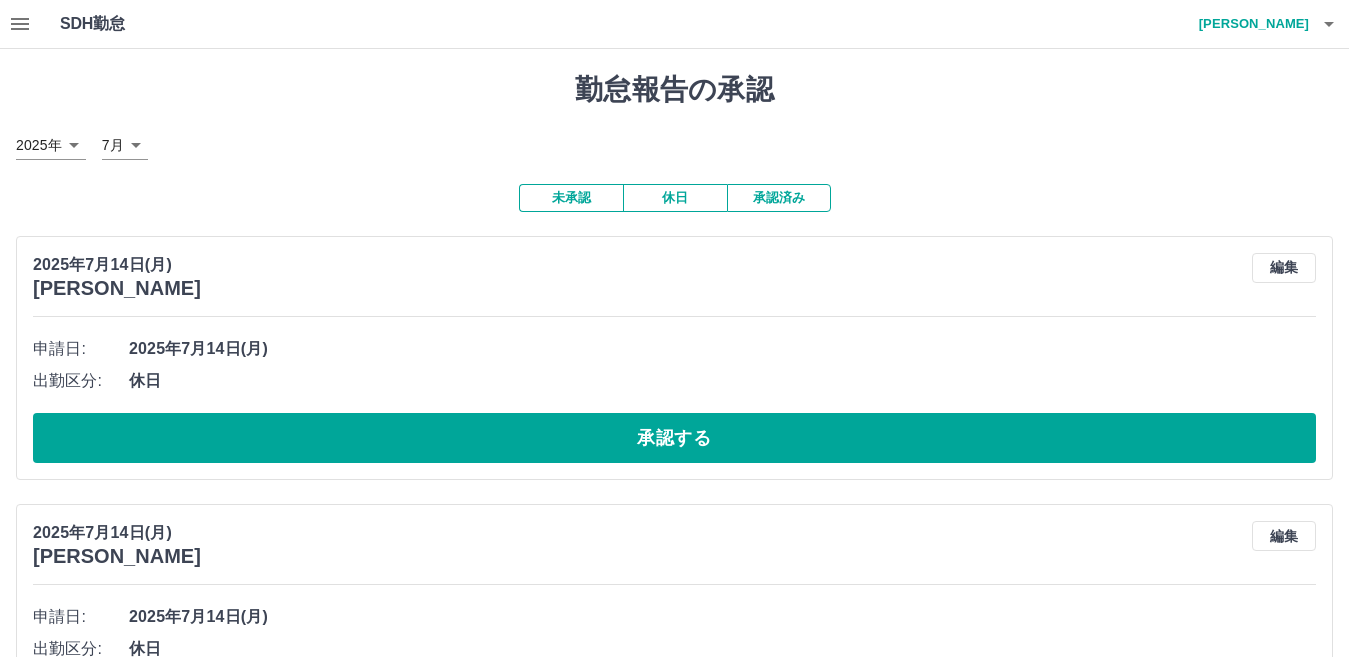 click on "承認済み" at bounding box center [779, 198] 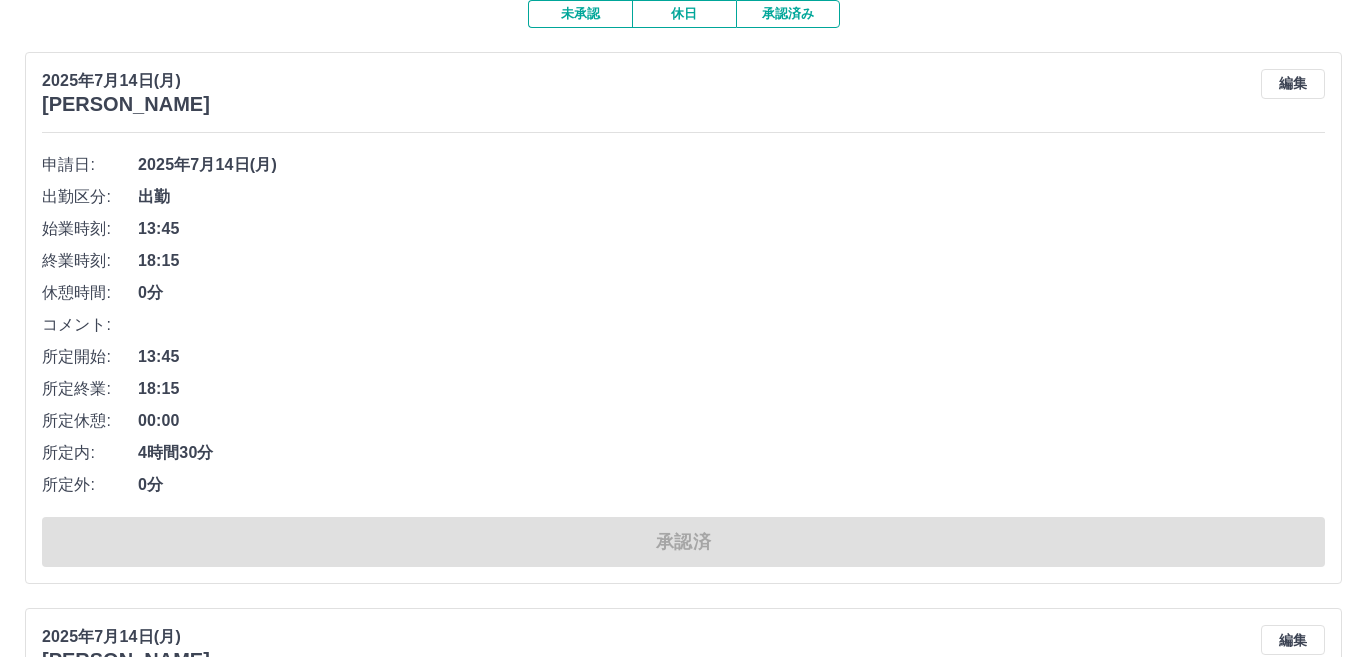 scroll, scrollTop: 0, scrollLeft: 0, axis: both 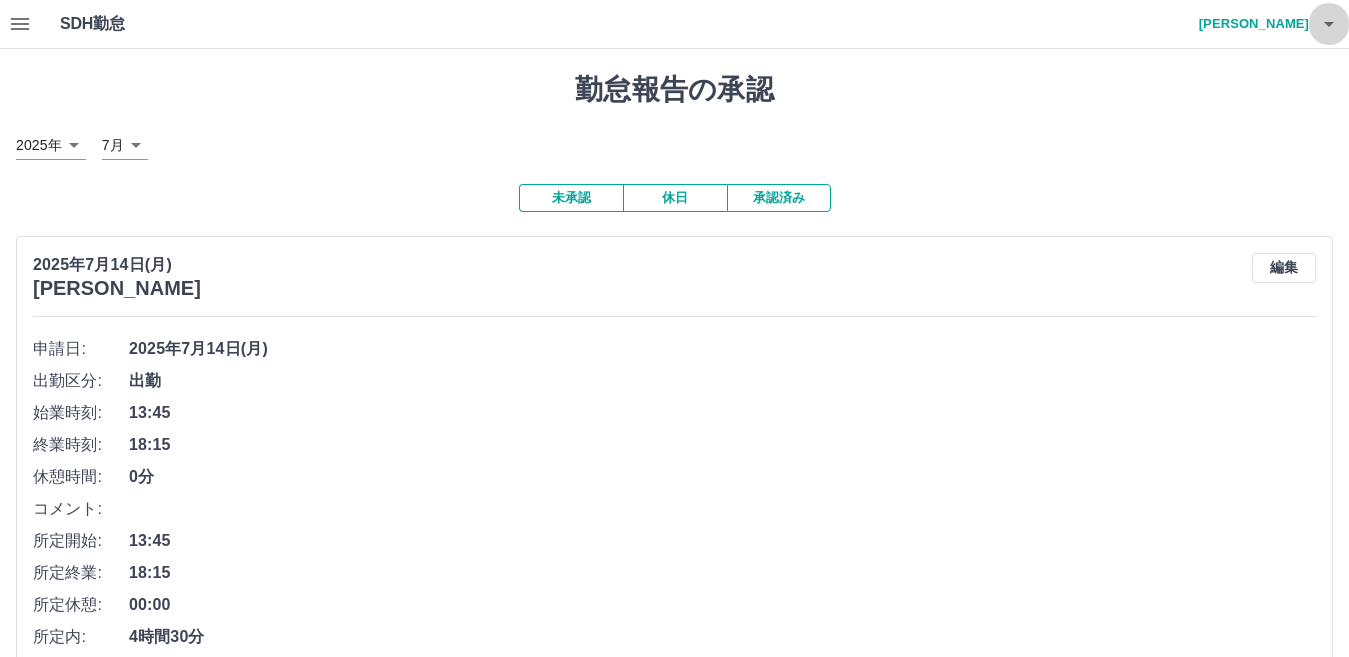 click 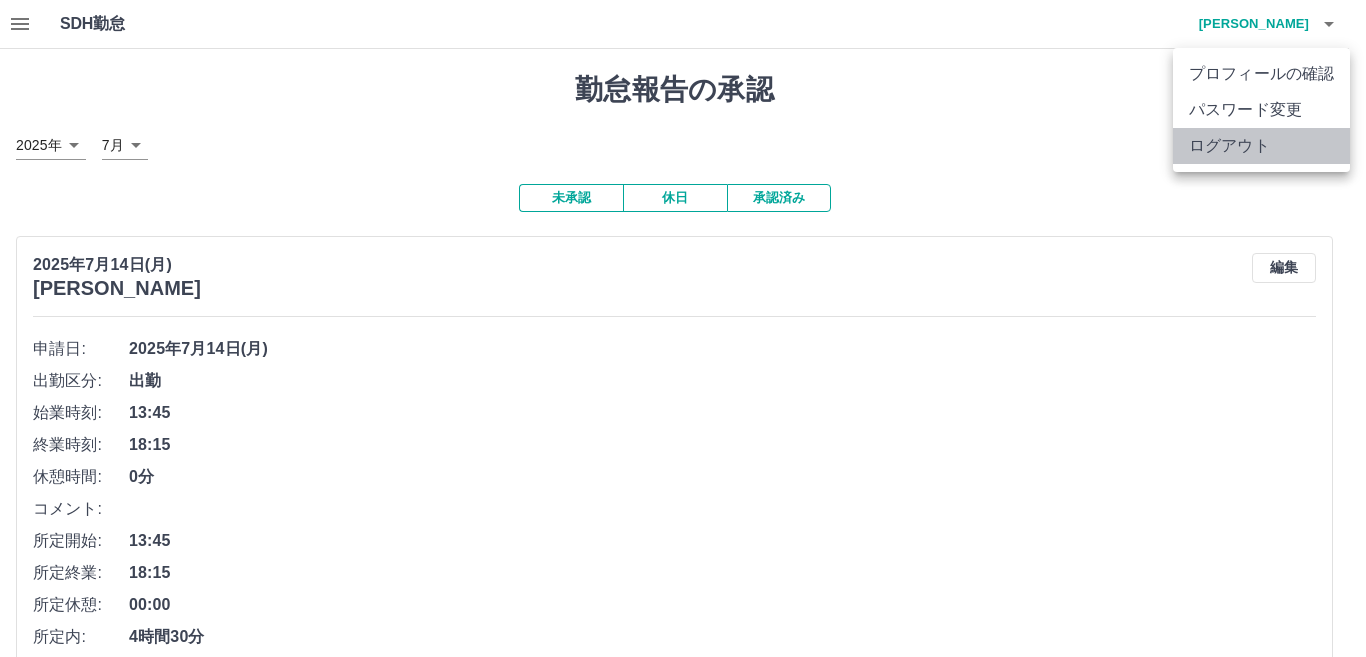 click on "ログアウト" at bounding box center [1261, 146] 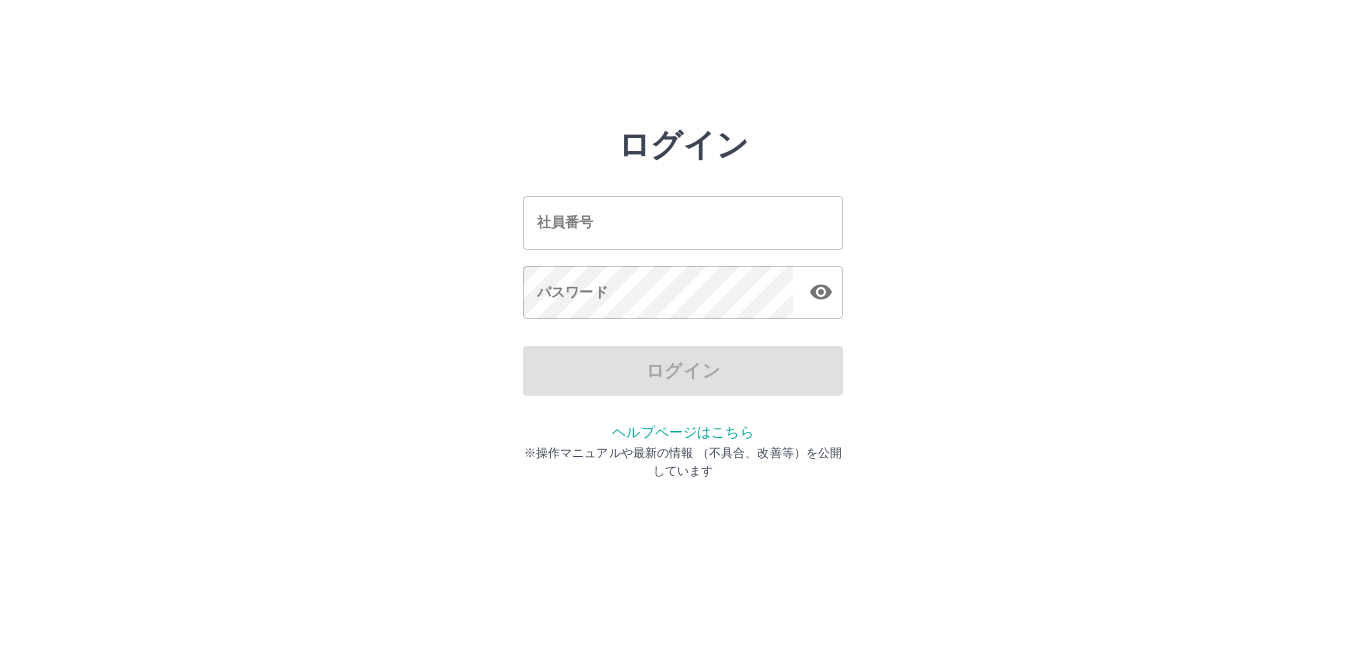scroll, scrollTop: 0, scrollLeft: 0, axis: both 